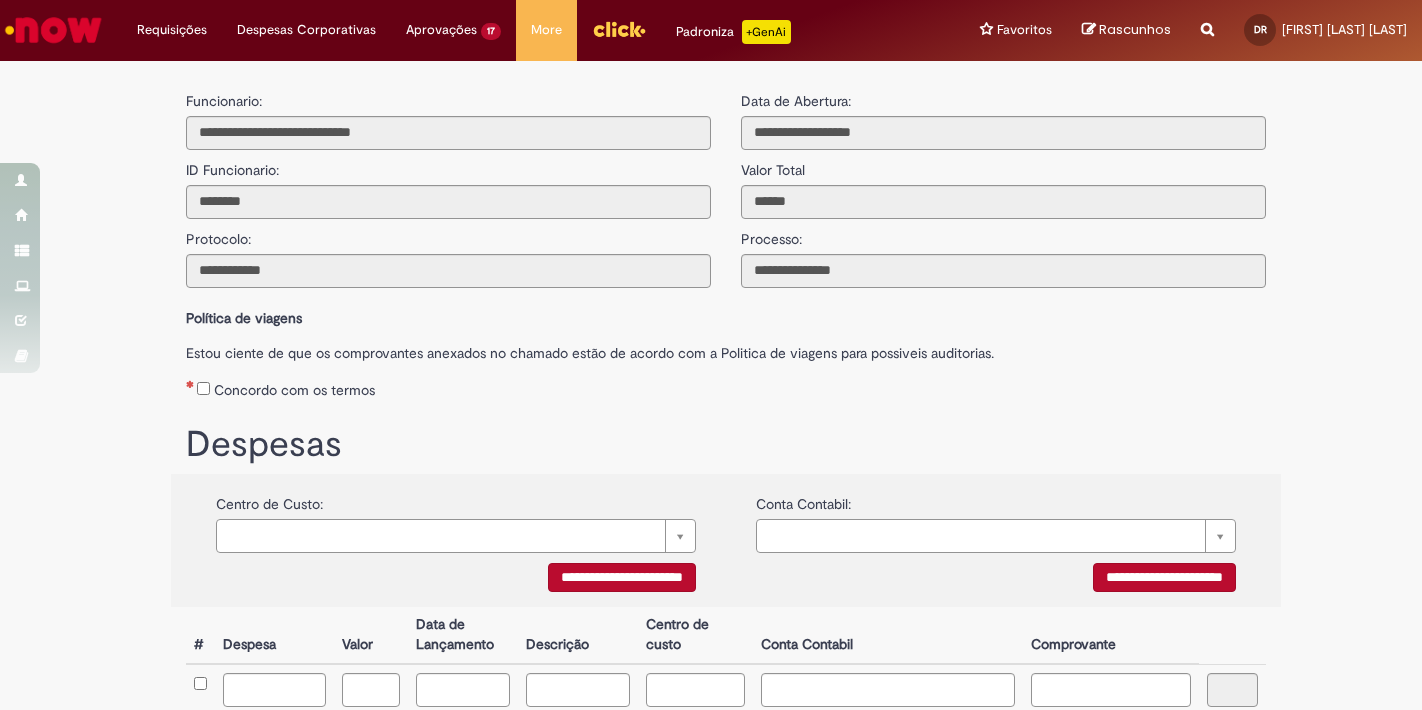 scroll, scrollTop: 0, scrollLeft: 0, axis: both 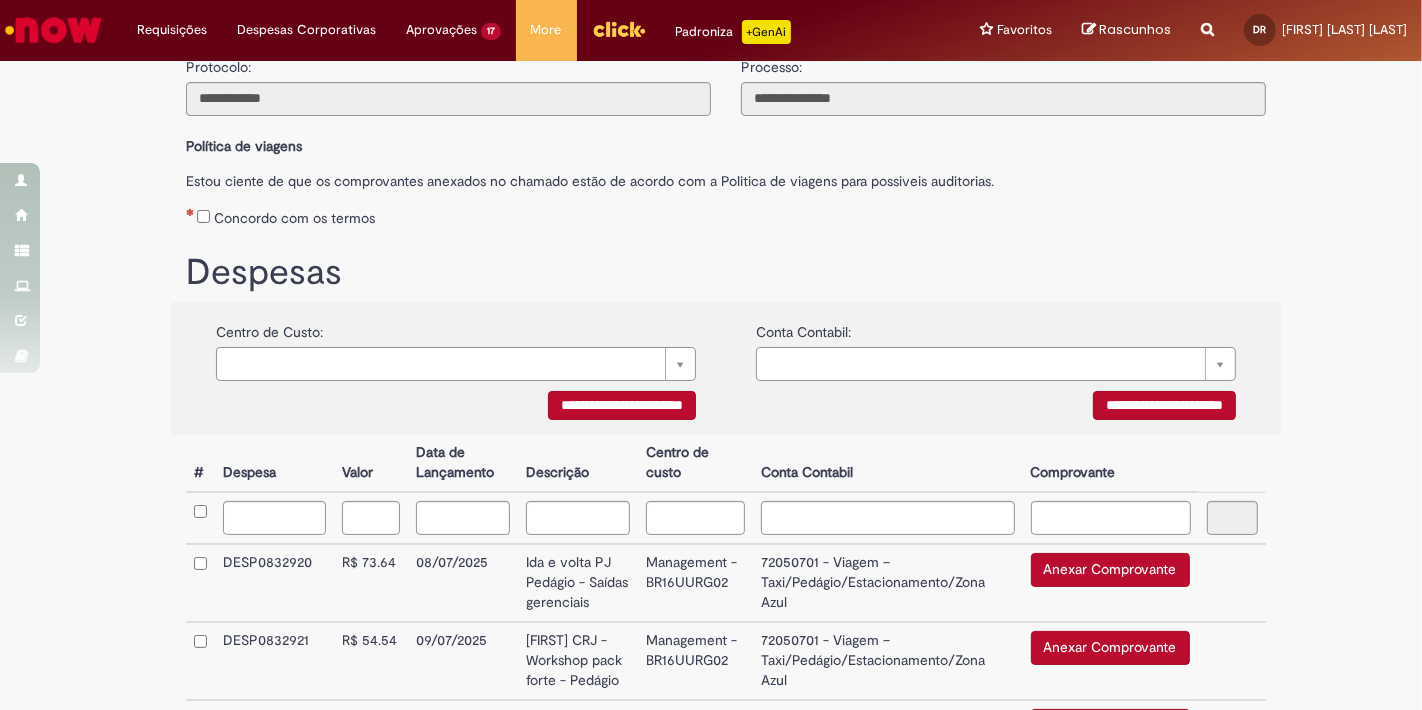 click on "**********" at bounding box center [622, 405] 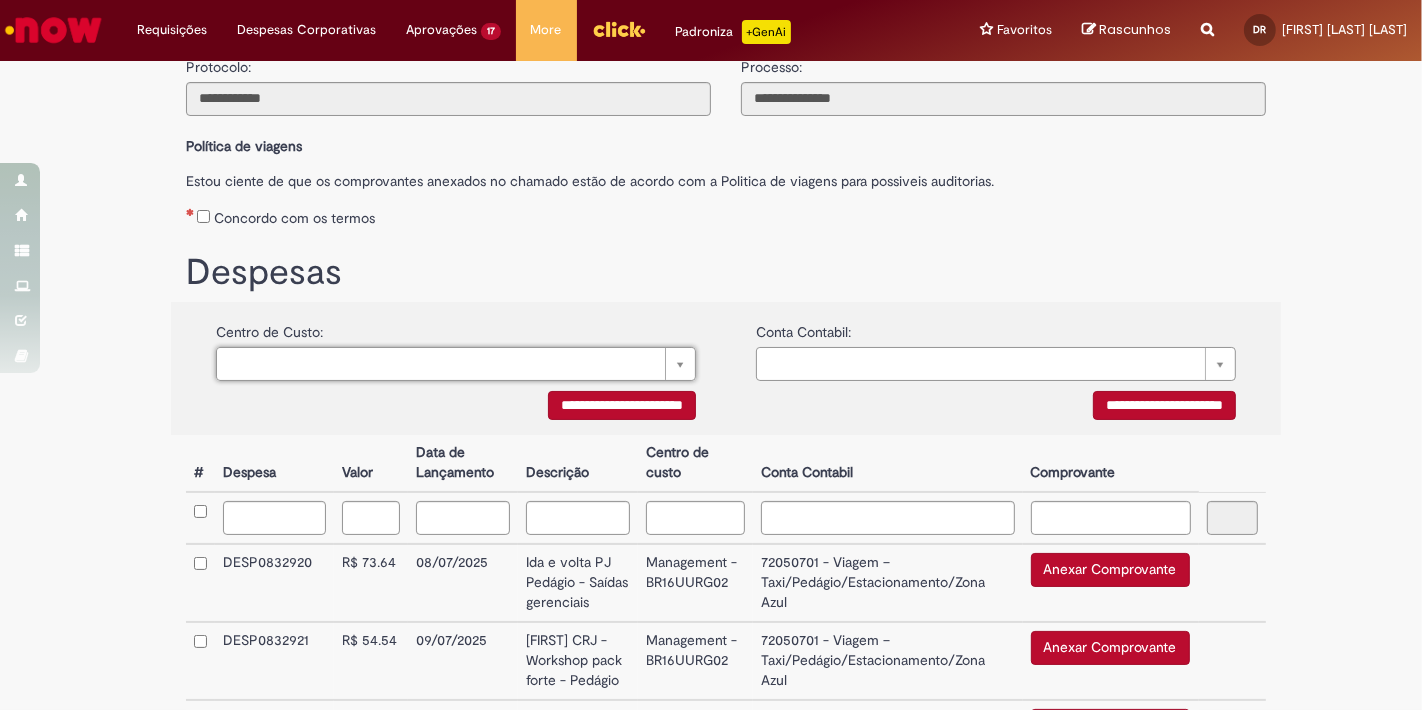 drag, startPoint x: 556, startPoint y: 363, endPoint x: 553, endPoint y: 282, distance: 81.055534 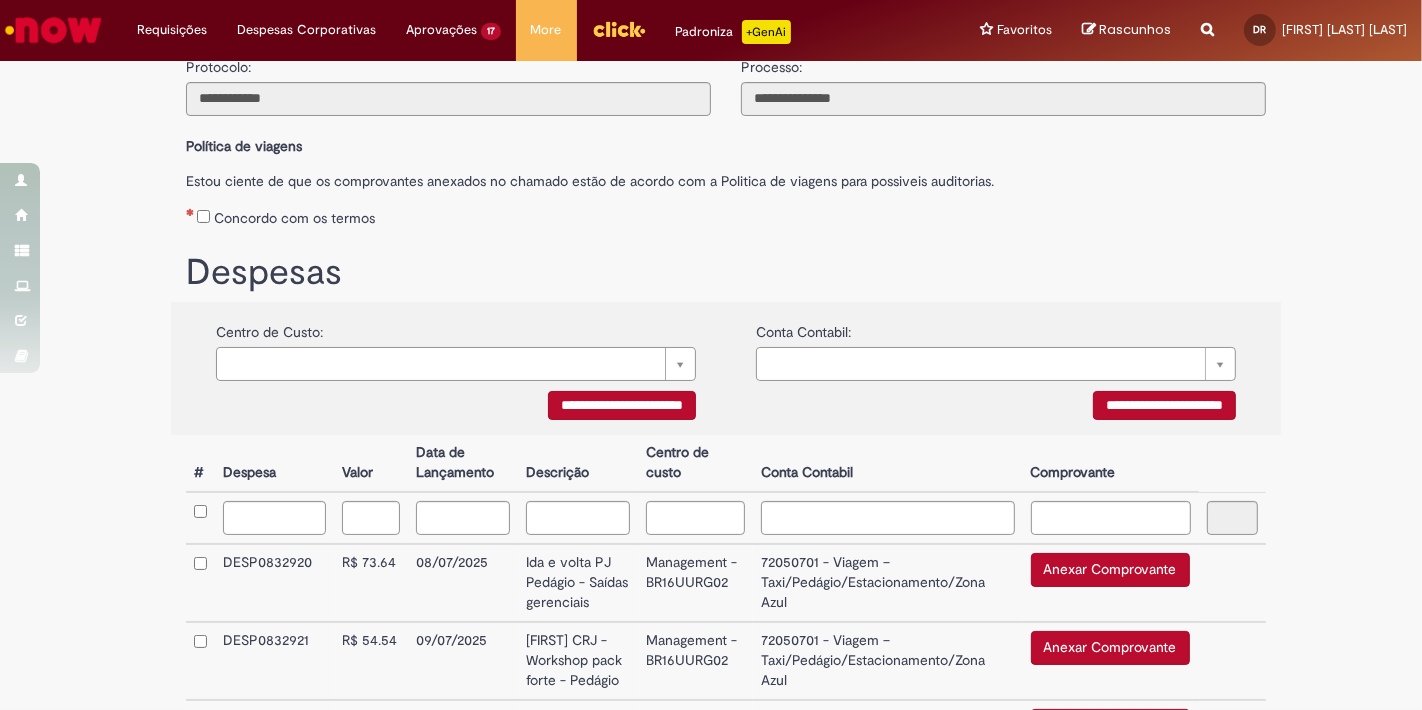 click on "Despesas" at bounding box center [726, 273] 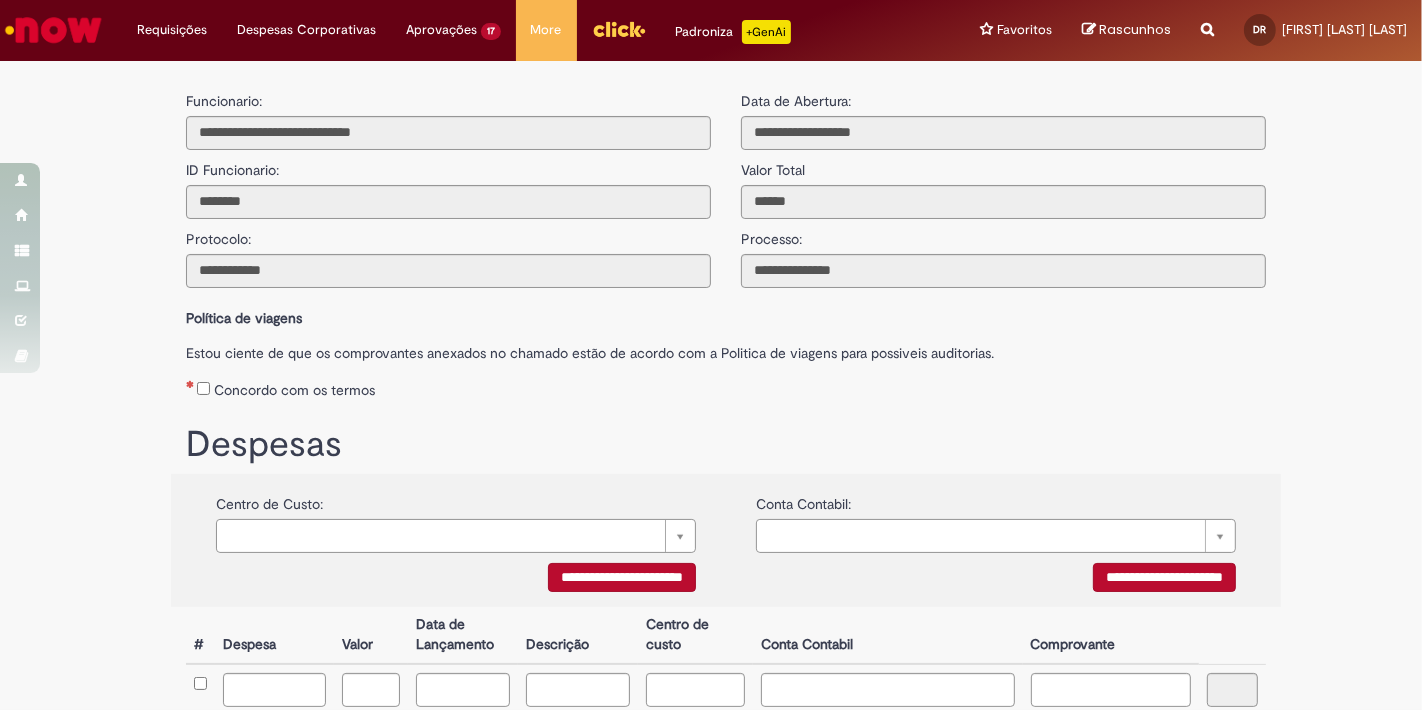 scroll, scrollTop: 273, scrollLeft: 0, axis: vertical 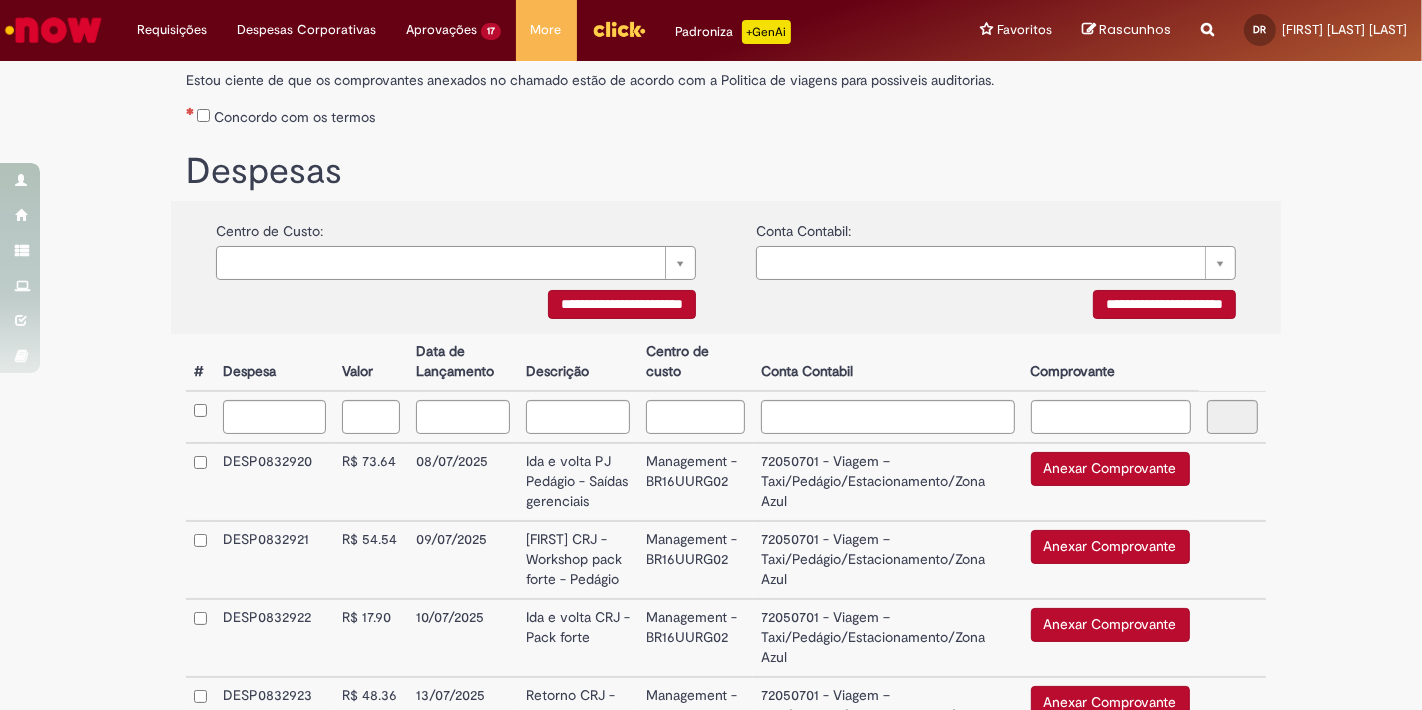click on "**********" at bounding box center [456, 307] 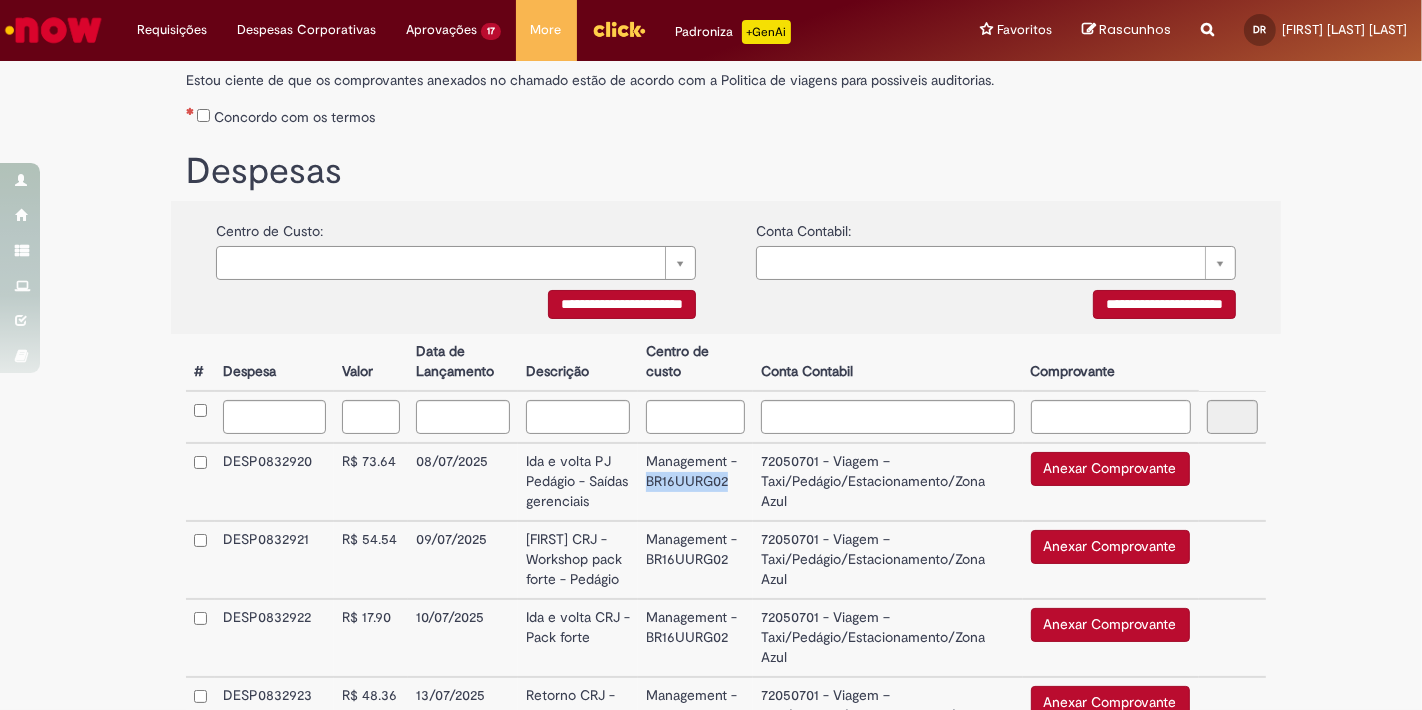 drag, startPoint x: 709, startPoint y: 486, endPoint x: 639, endPoint y: 490, distance: 70.11419 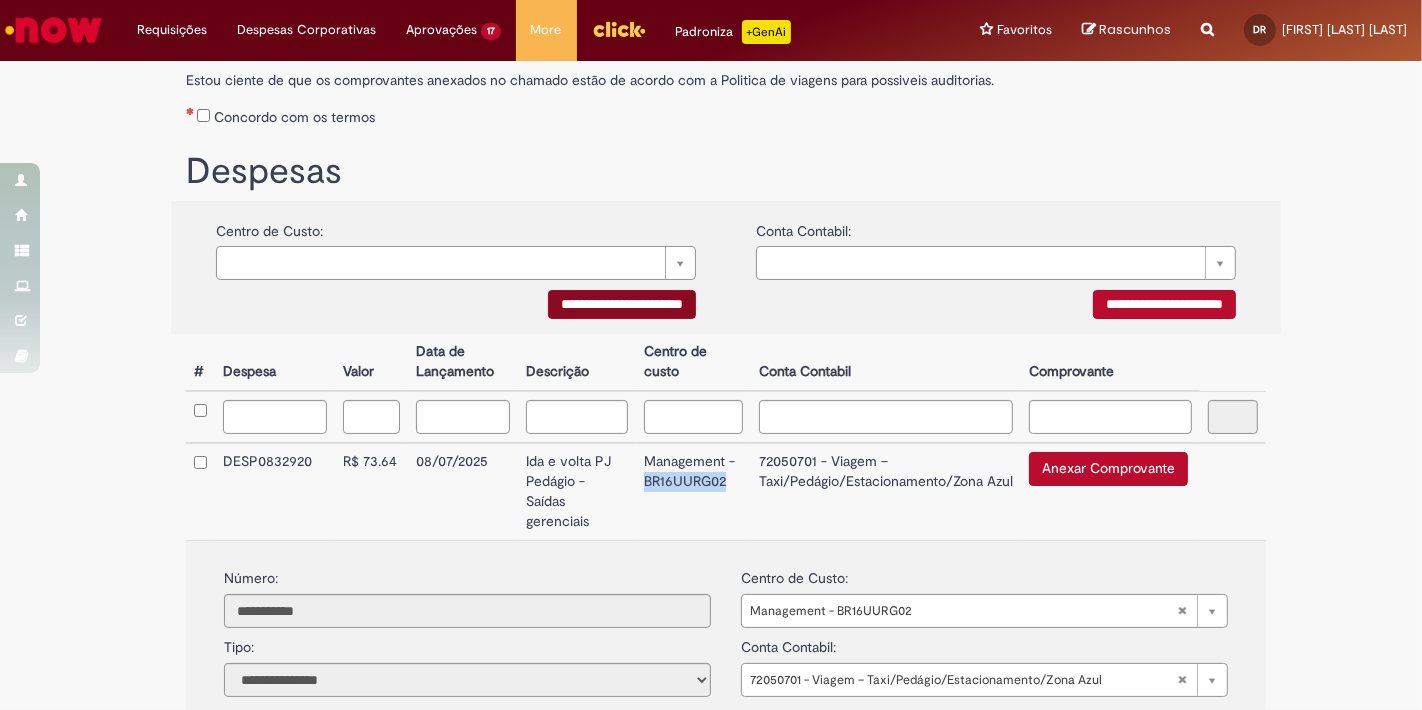 copy on "BR16UURG02" 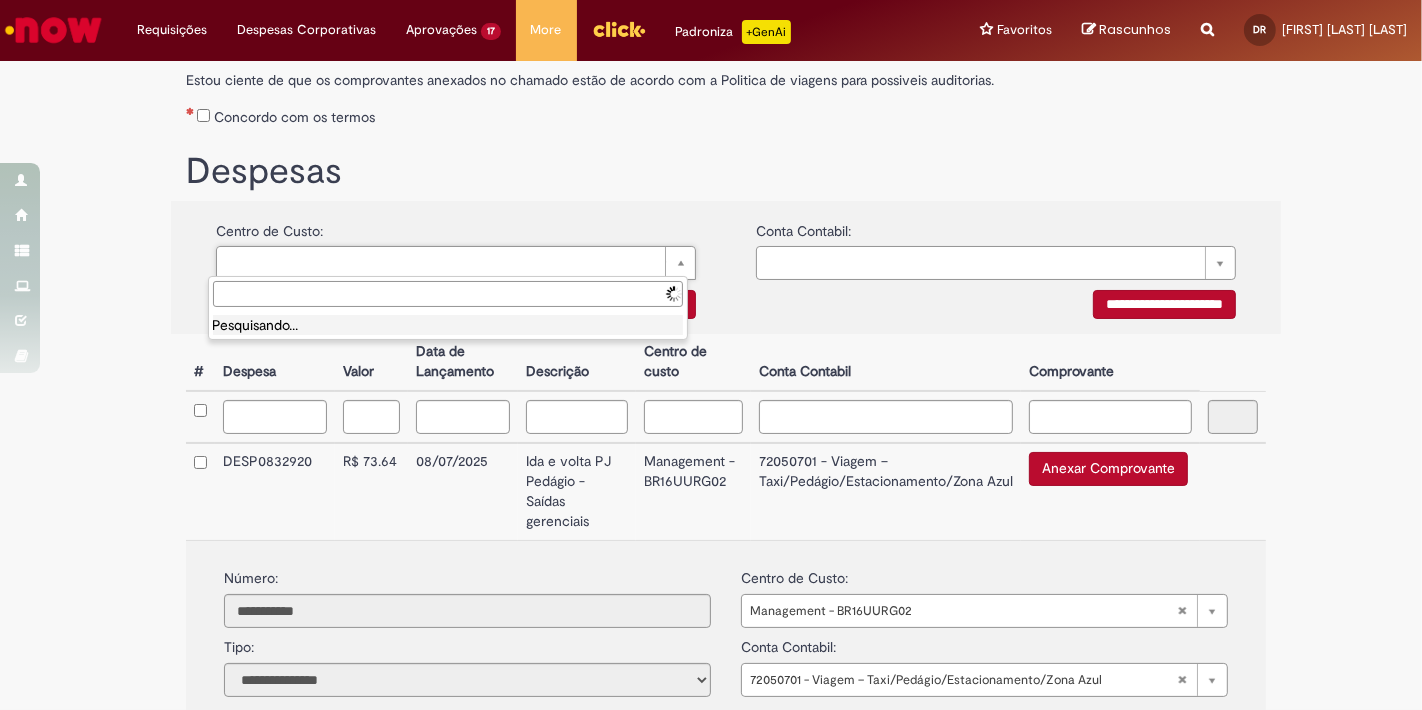 paste on "**********" 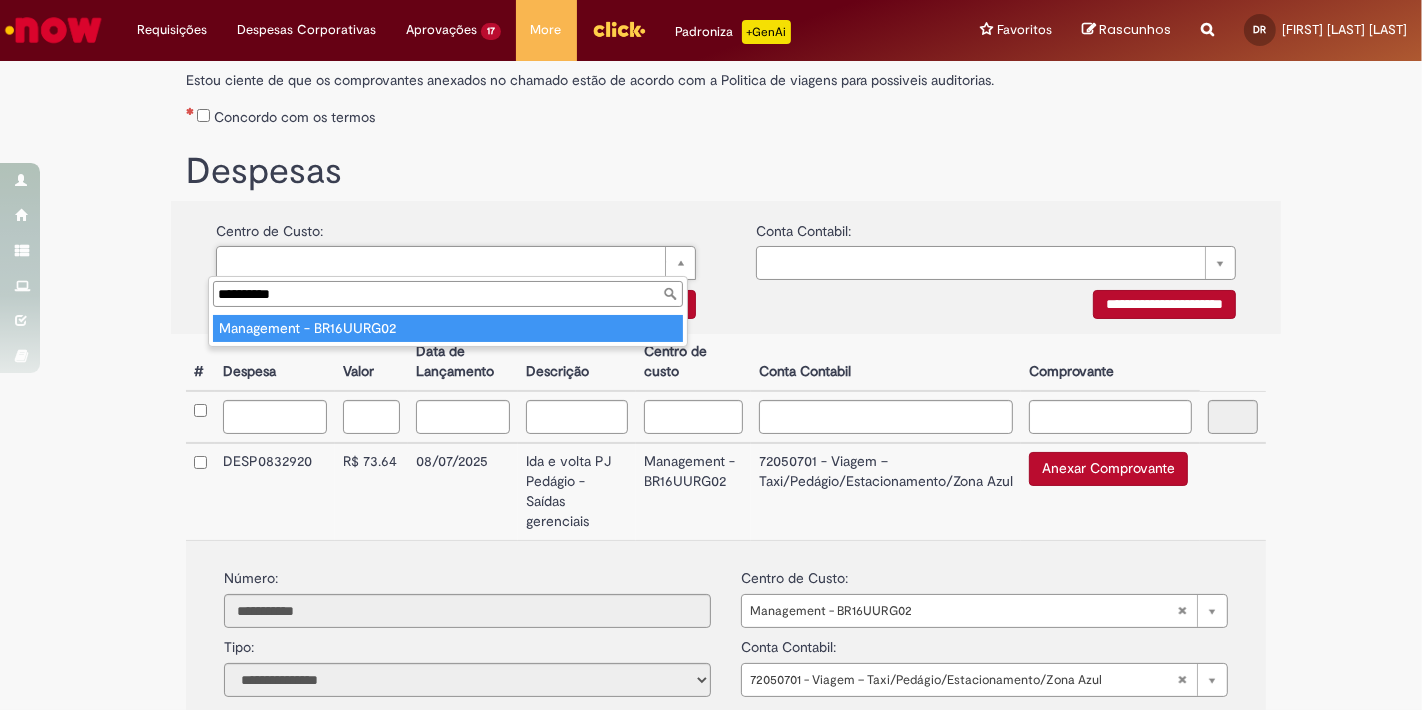 type on "**********" 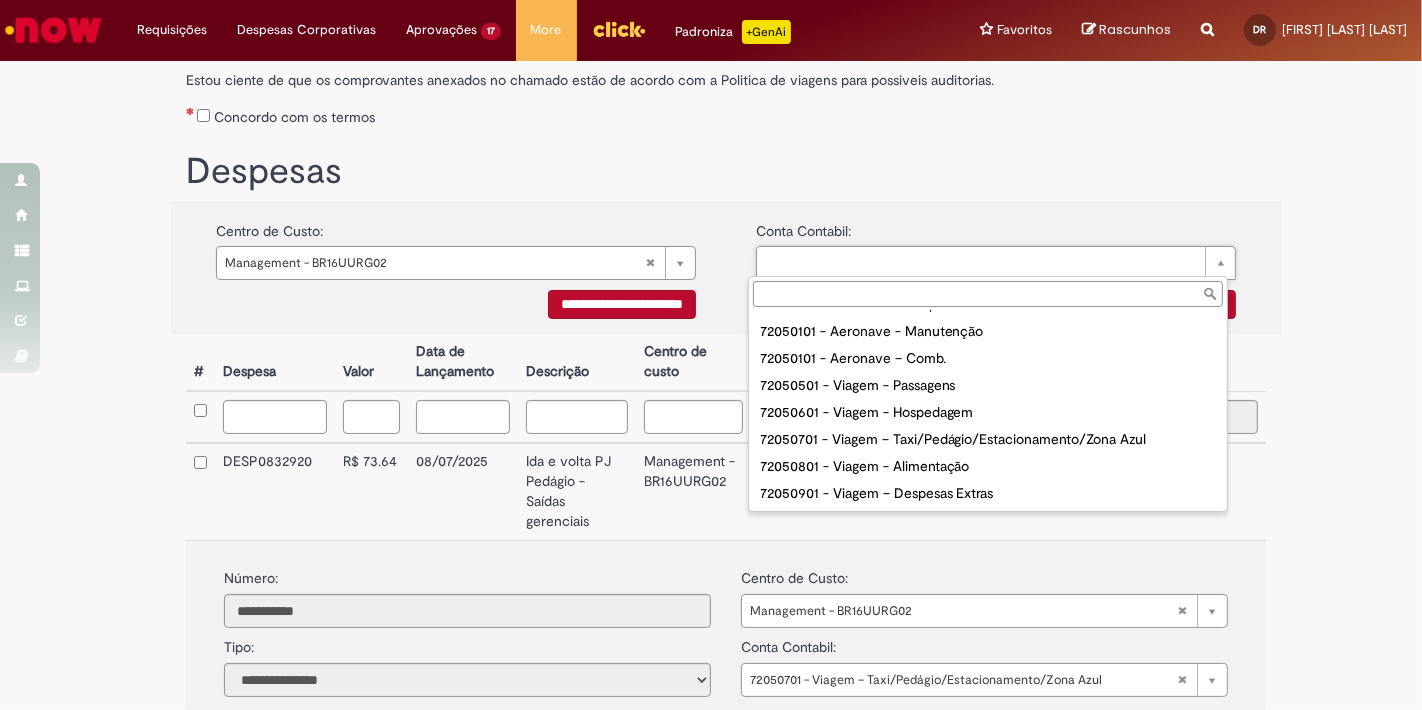 scroll, scrollTop: 646, scrollLeft: 0, axis: vertical 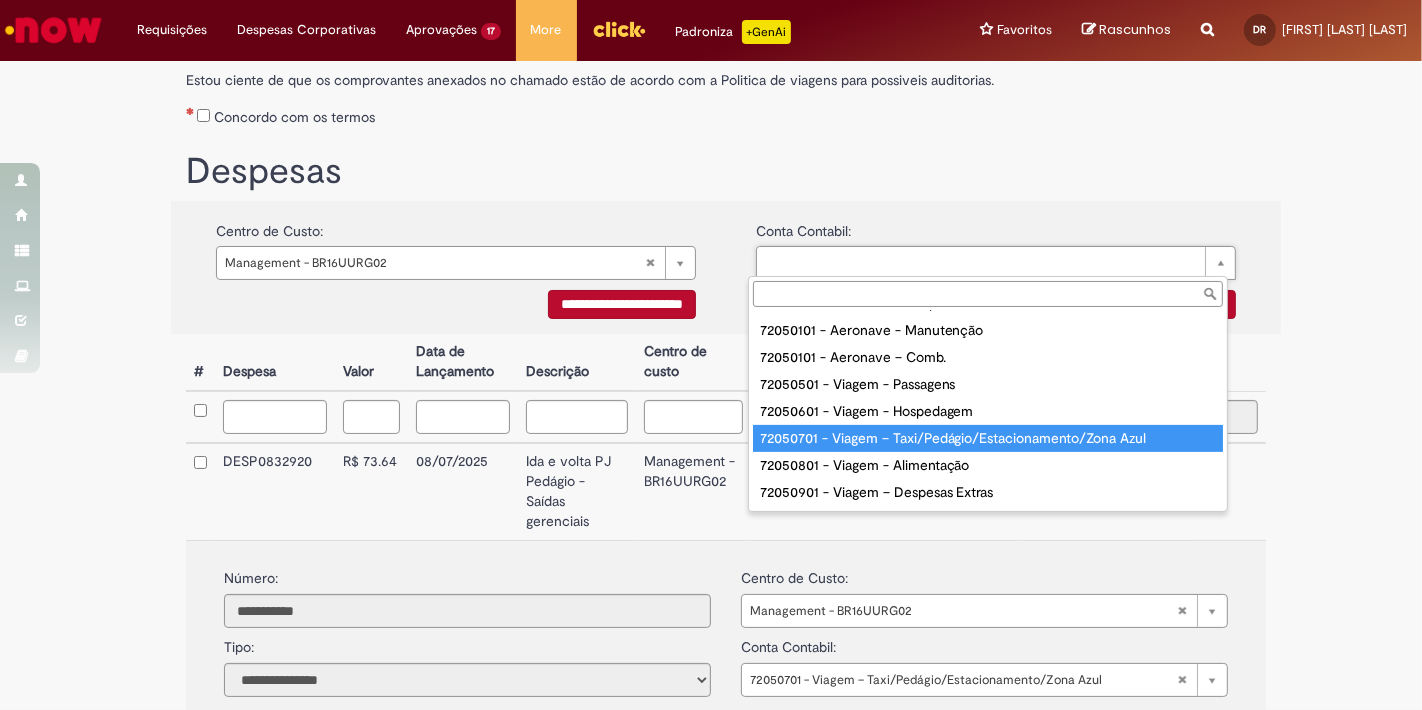 type on "**********" 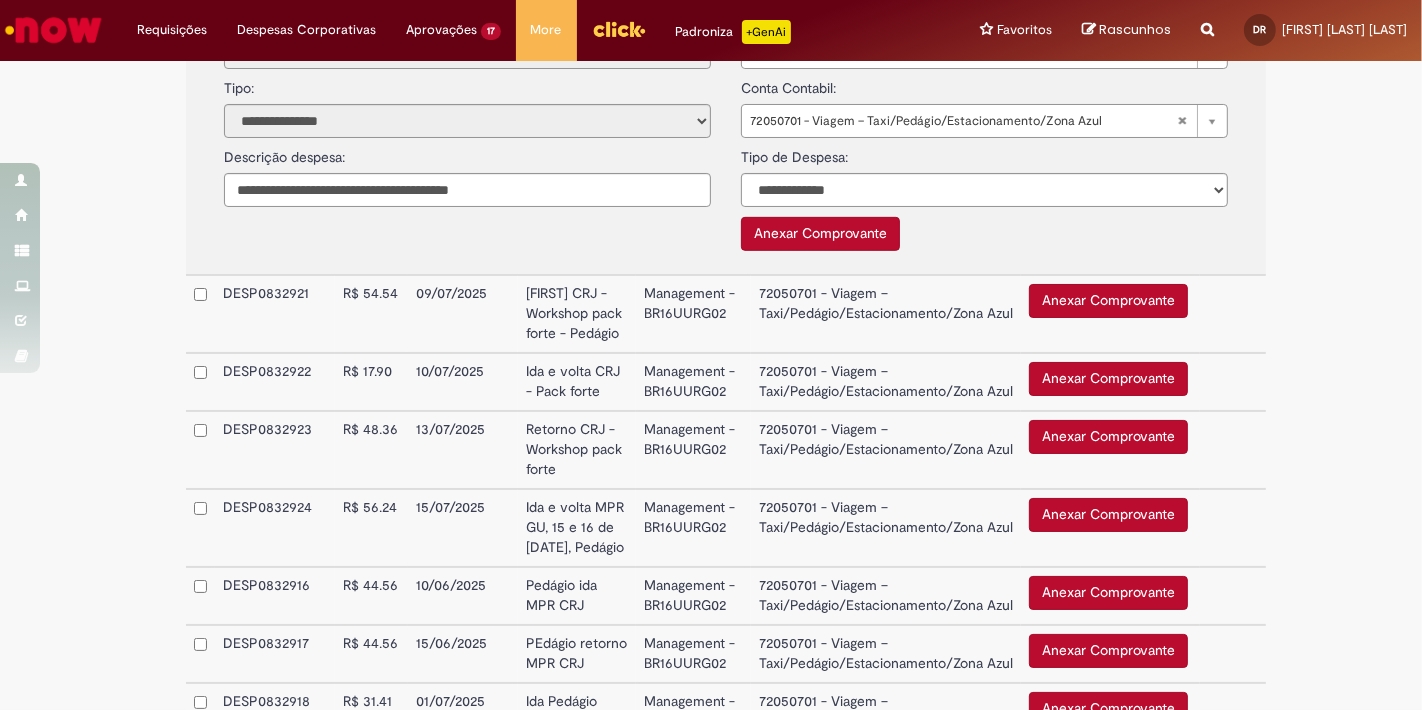 scroll, scrollTop: 1024, scrollLeft: 0, axis: vertical 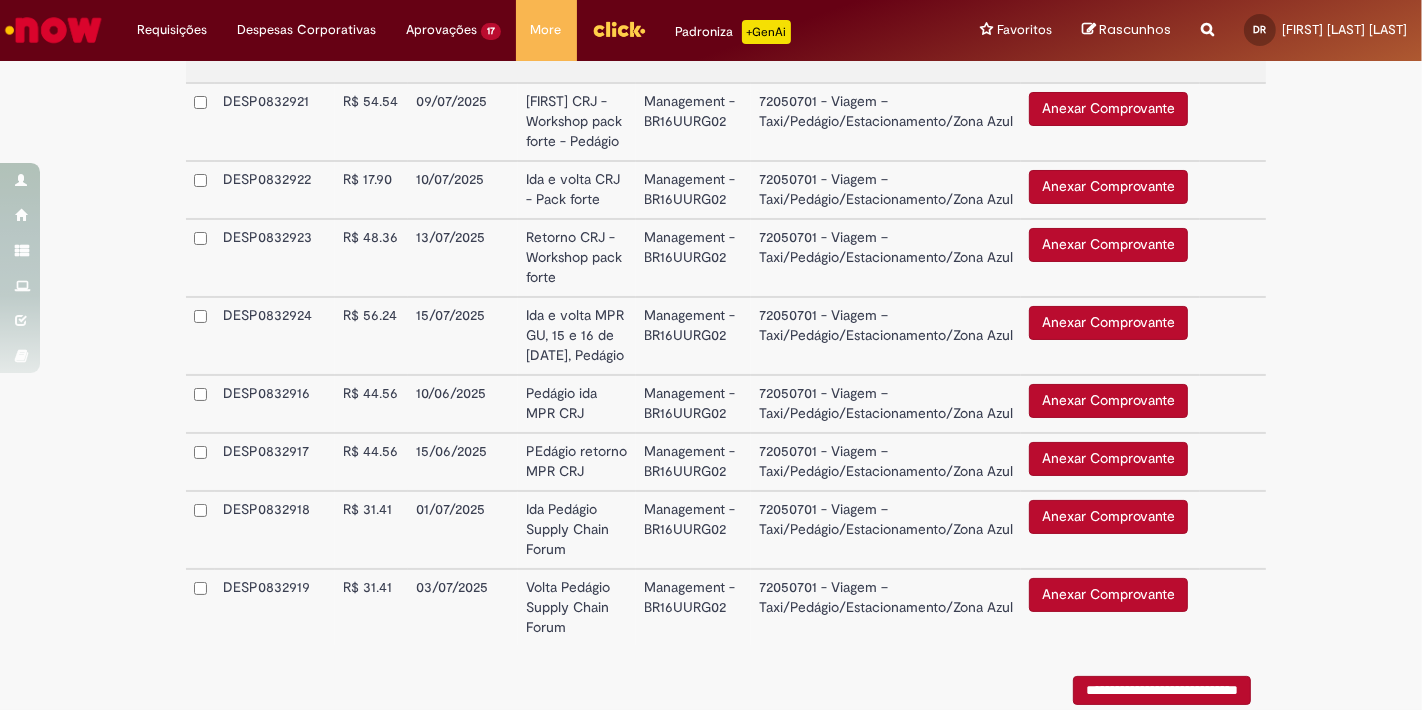 click on "Anexar Comprovante" at bounding box center (1108, 401) 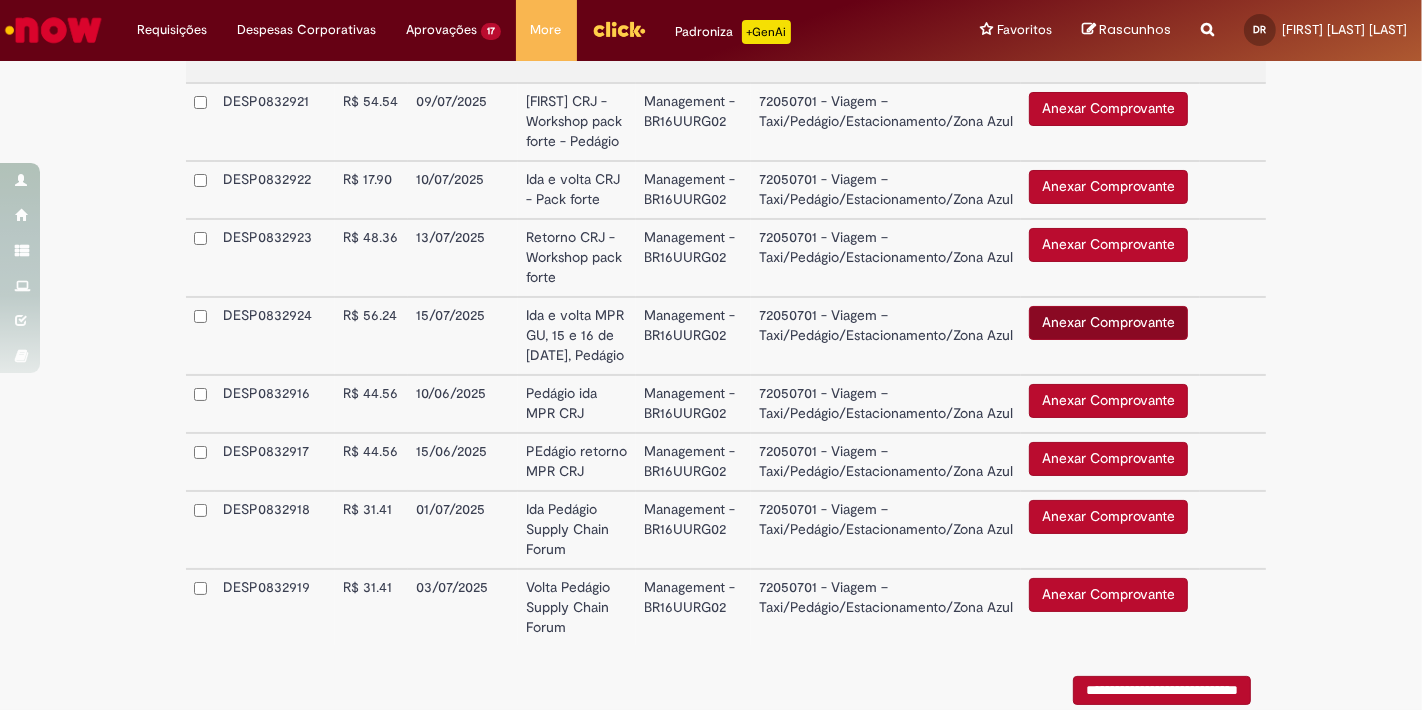 scroll, scrollTop: 1154, scrollLeft: 0, axis: vertical 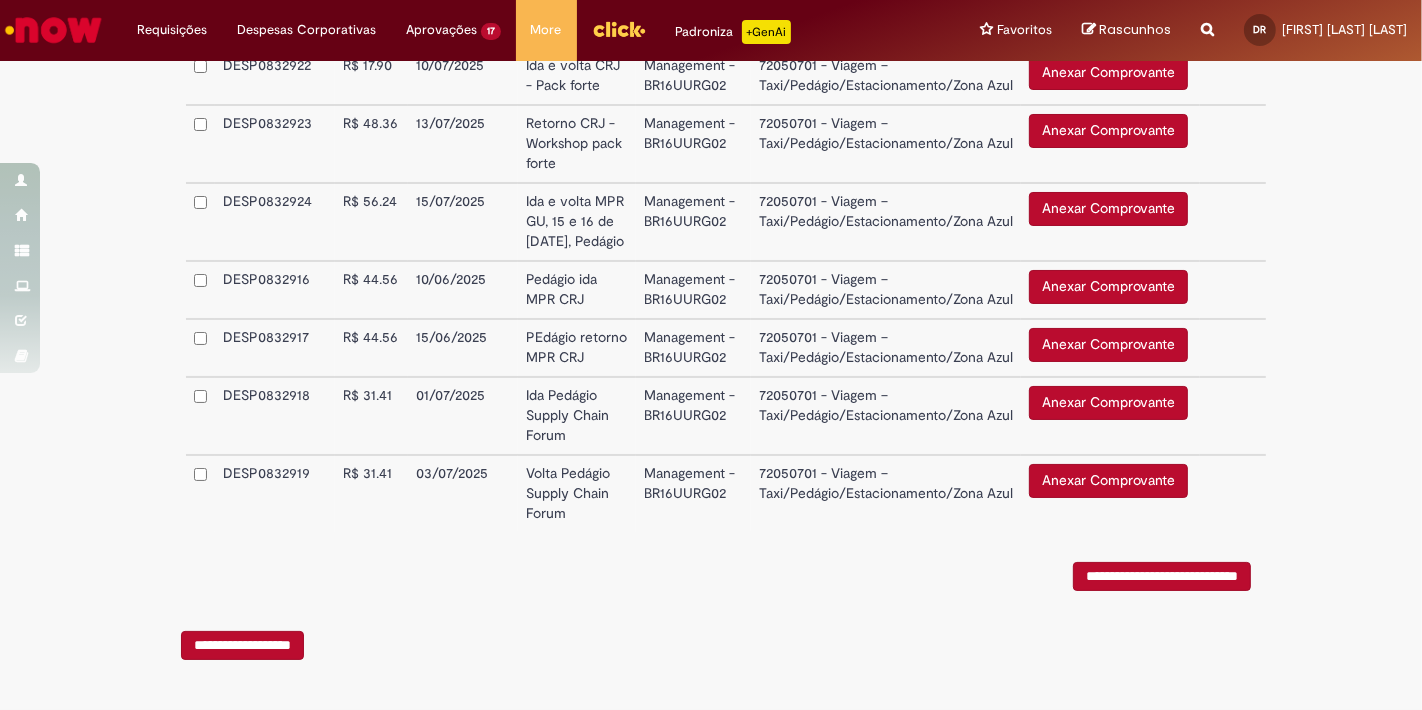 click on "Anexar Comprovante" at bounding box center (1108, 481) 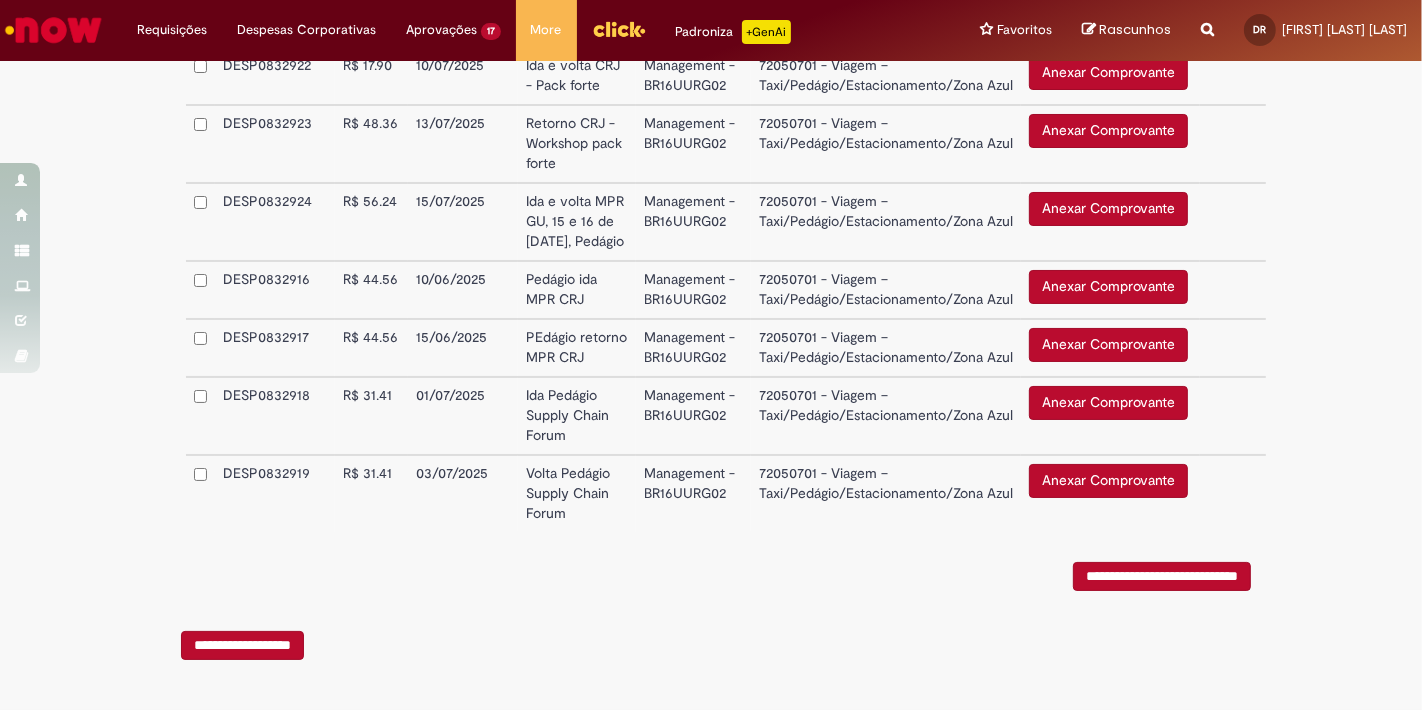 scroll, scrollTop: 1174, scrollLeft: 0, axis: vertical 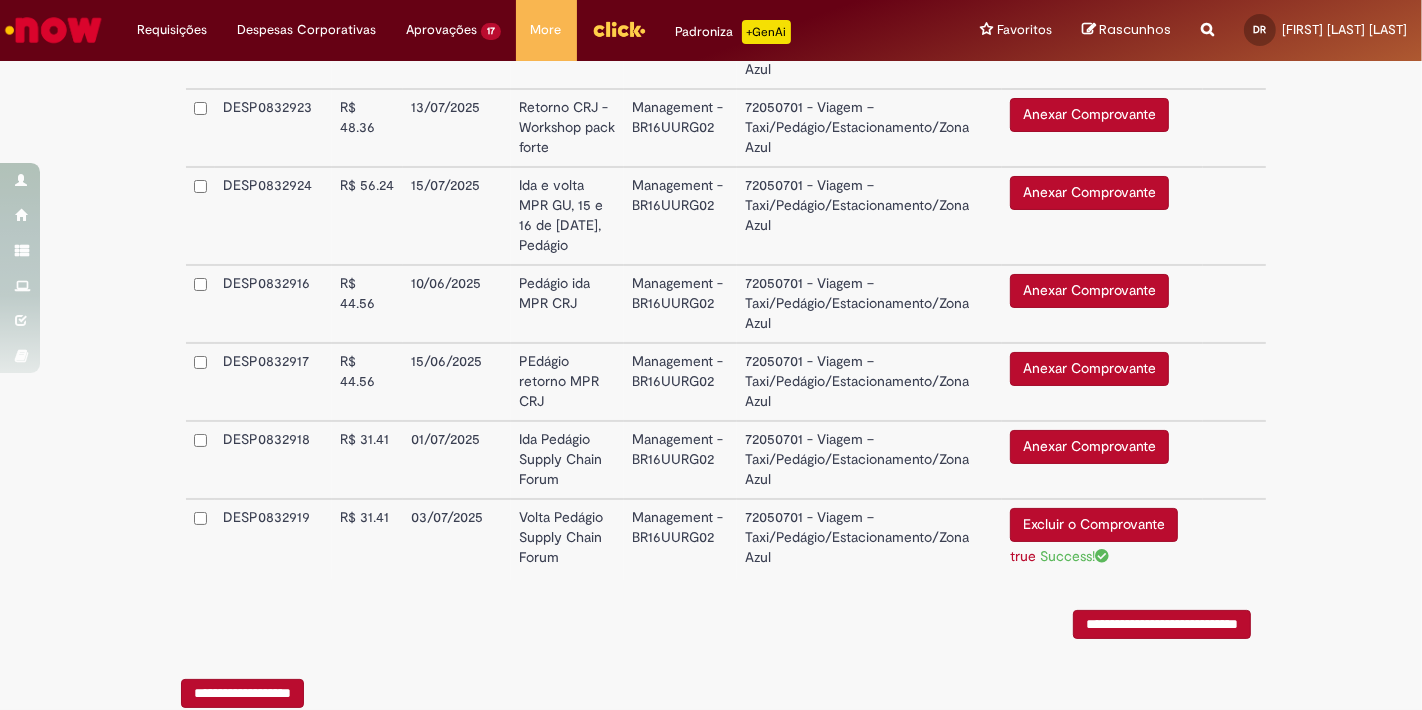 click on "Anexar Comprovante" at bounding box center (1089, 447) 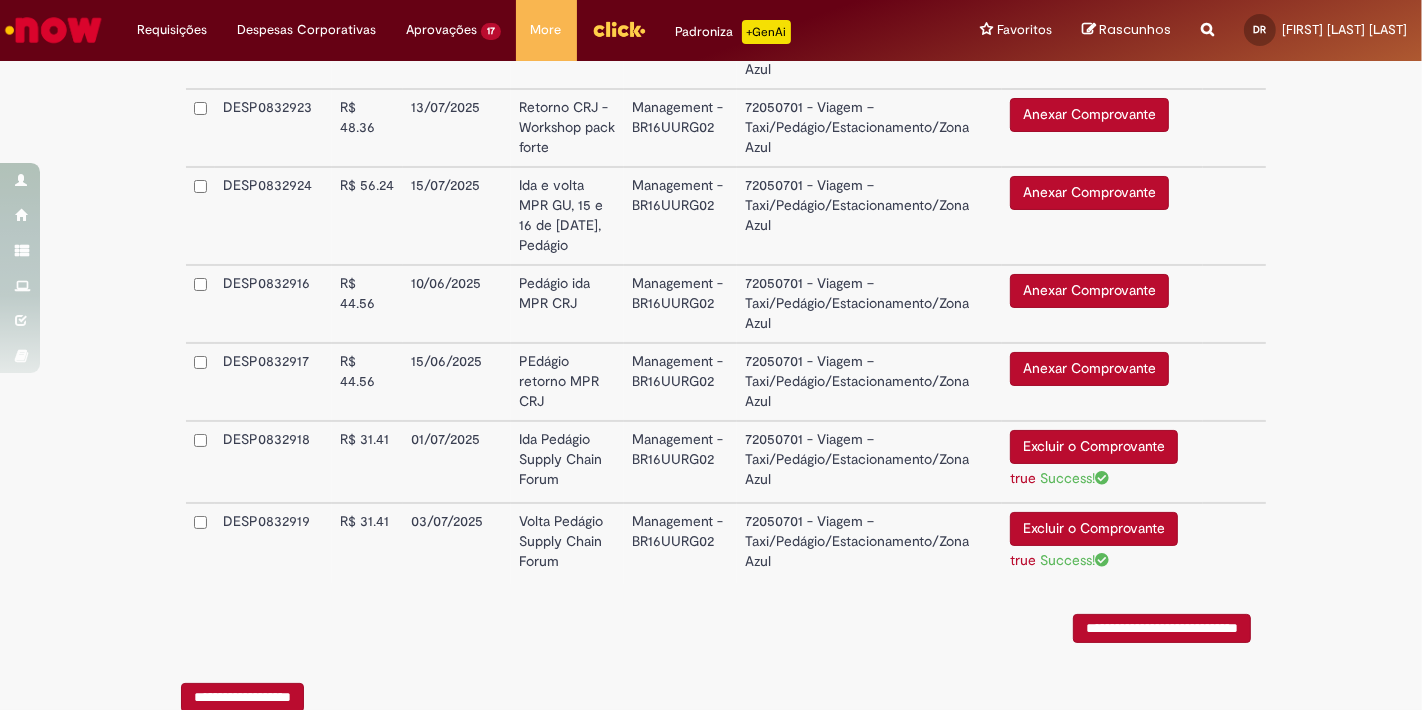 click on "Anexar Comprovante" at bounding box center (1089, 369) 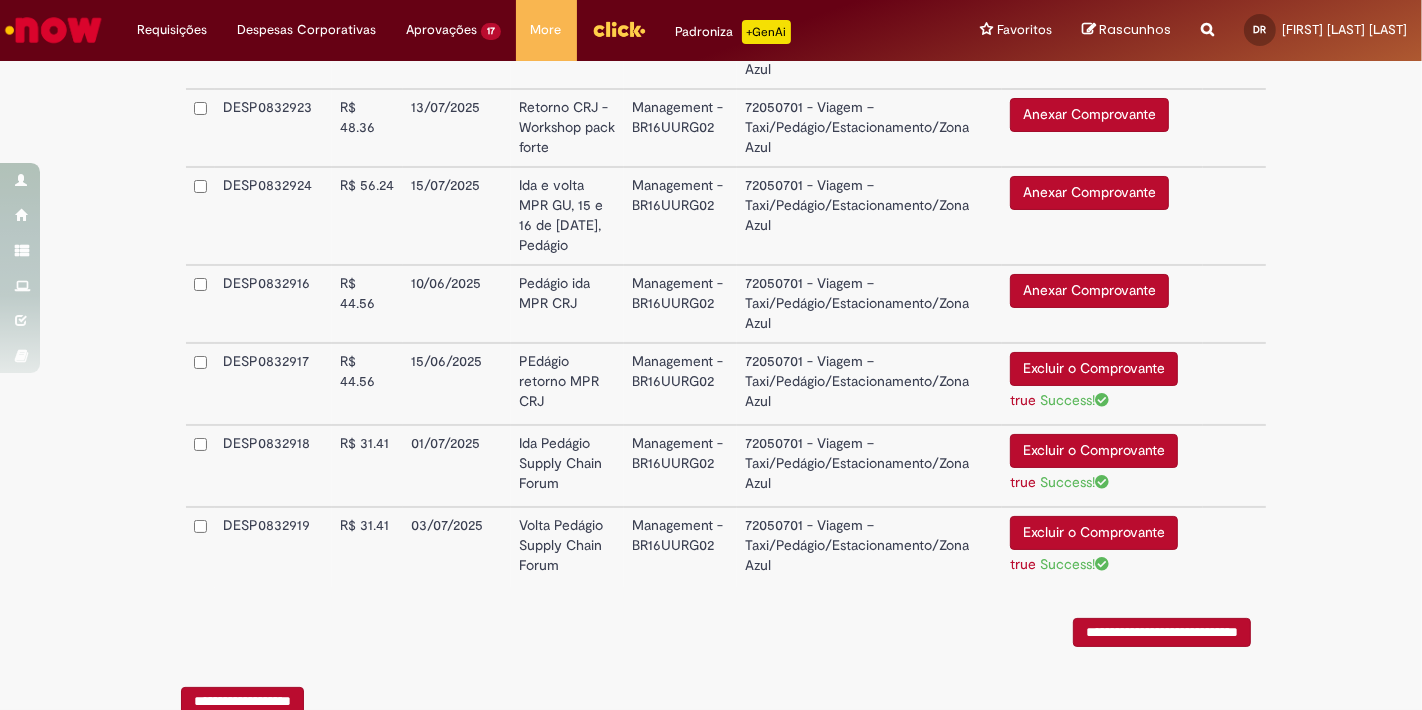 click on "Anexar Comprovante" at bounding box center (1089, 291) 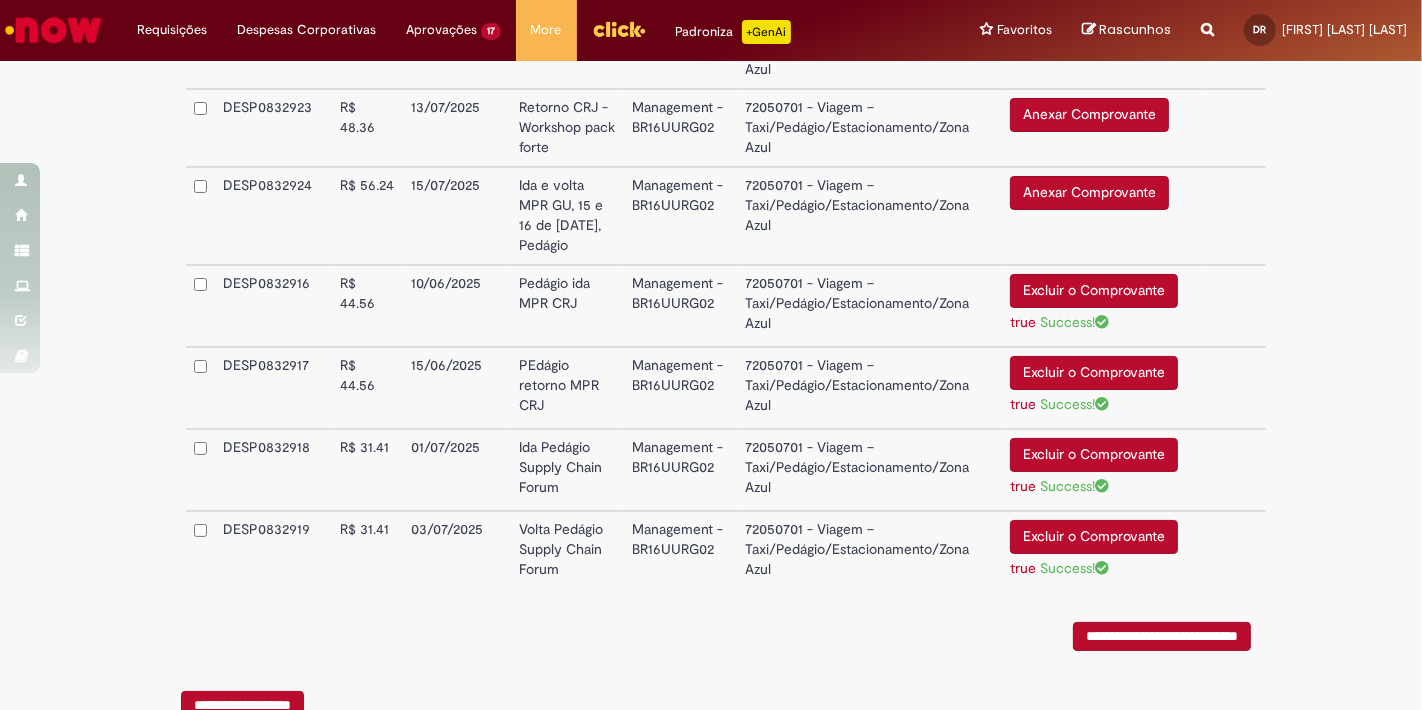 click on "Anexar Comprovante" at bounding box center [1089, 193] 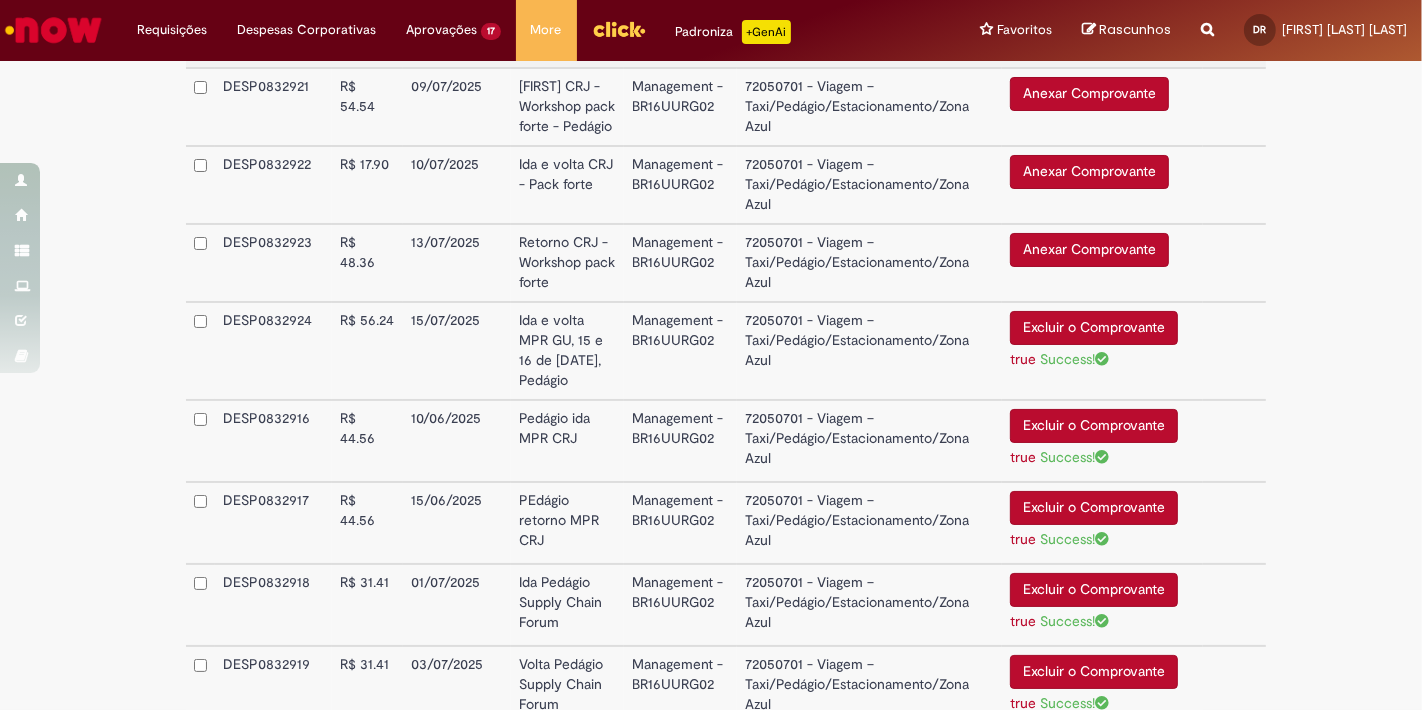 scroll, scrollTop: 1028, scrollLeft: 0, axis: vertical 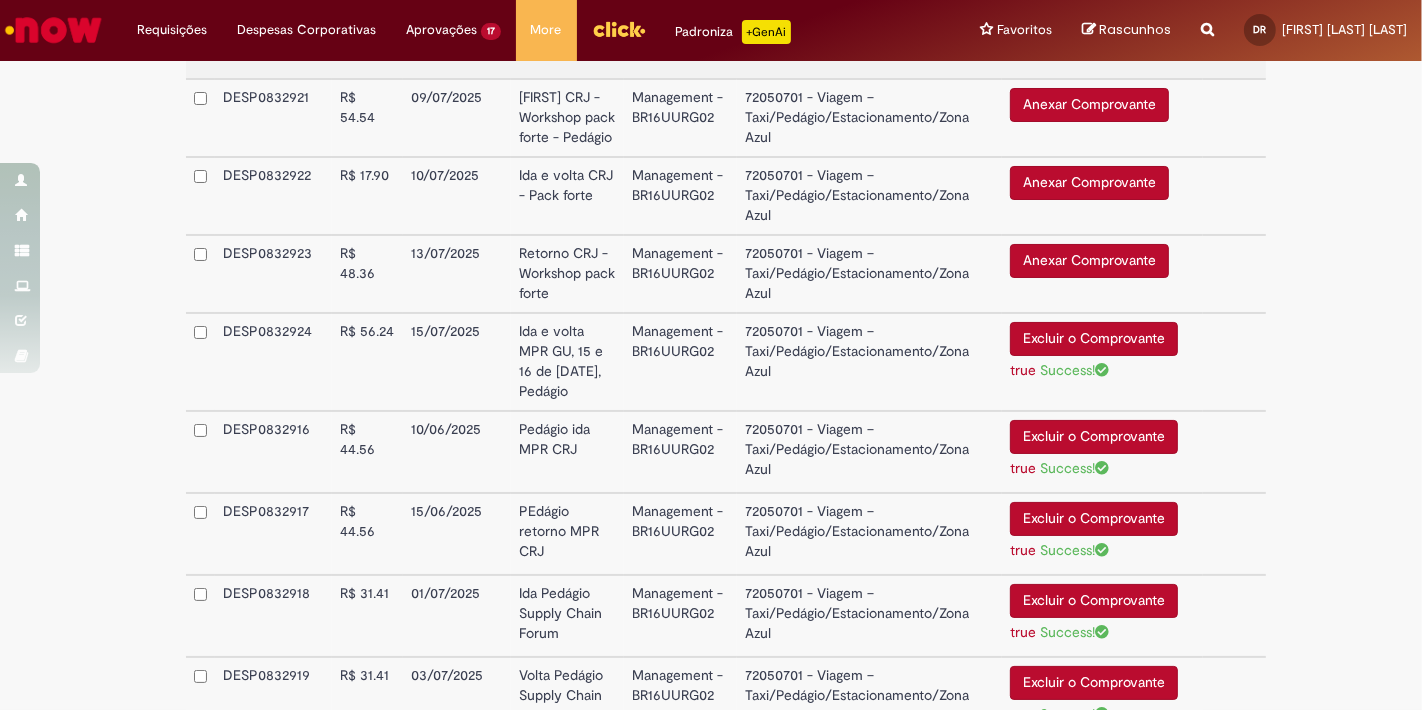 click on "Anexar Comprovante" at bounding box center (1089, 261) 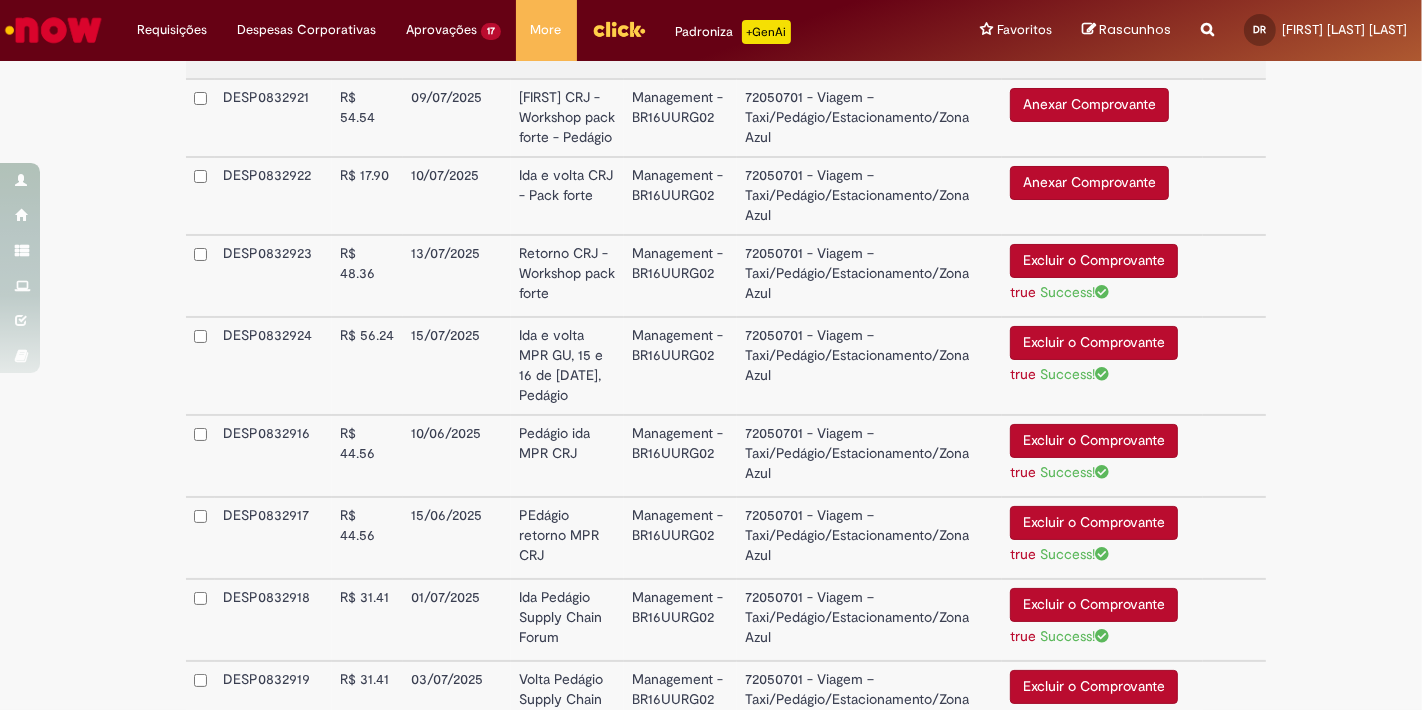 click on "Anexar Comprovante" at bounding box center [1089, 183] 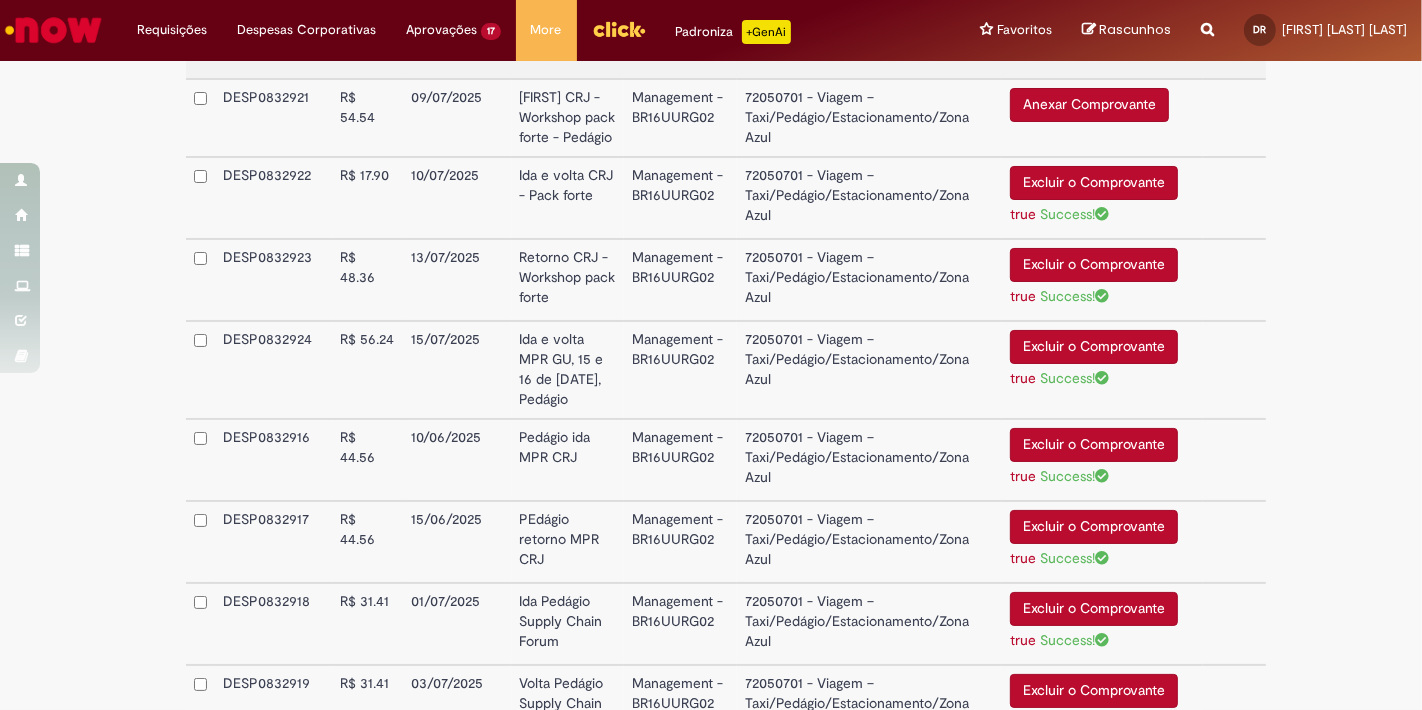 scroll, scrollTop: 931, scrollLeft: 0, axis: vertical 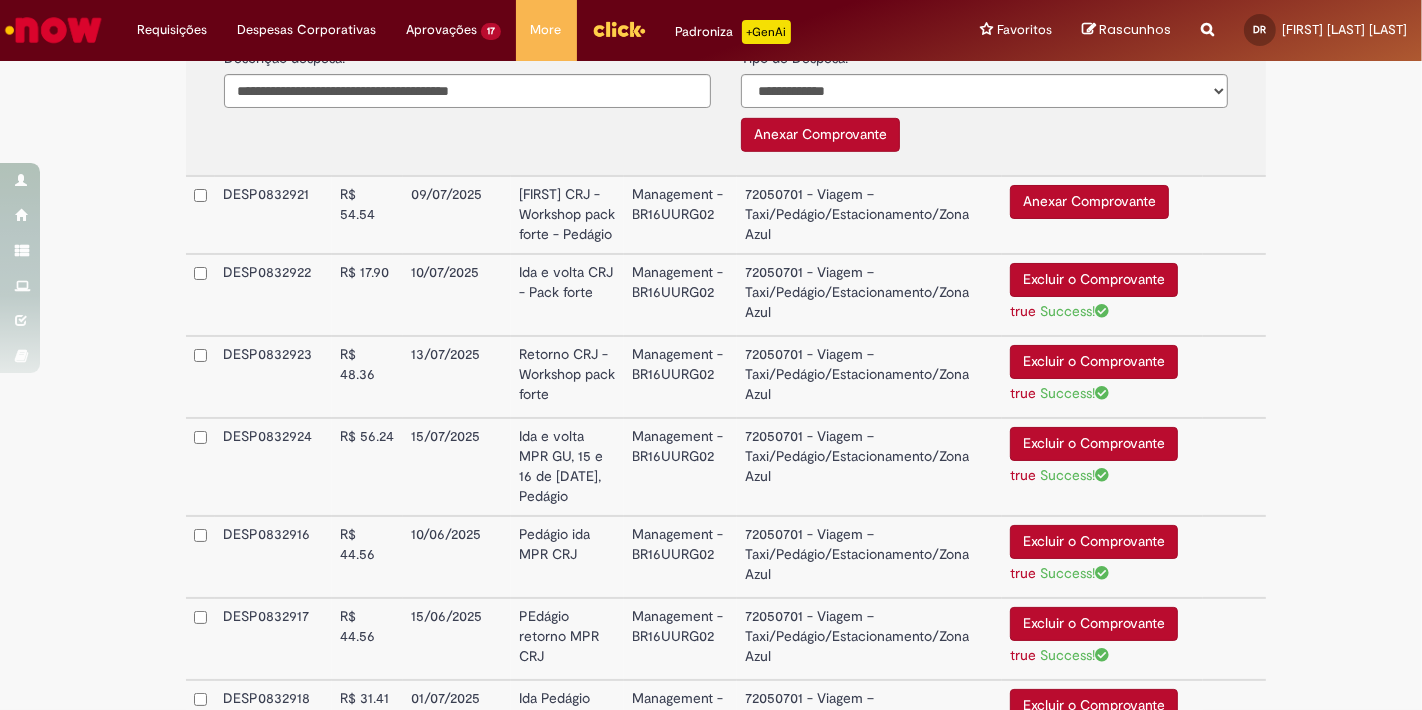 click on "Anexar Comprovante" at bounding box center [1089, 202] 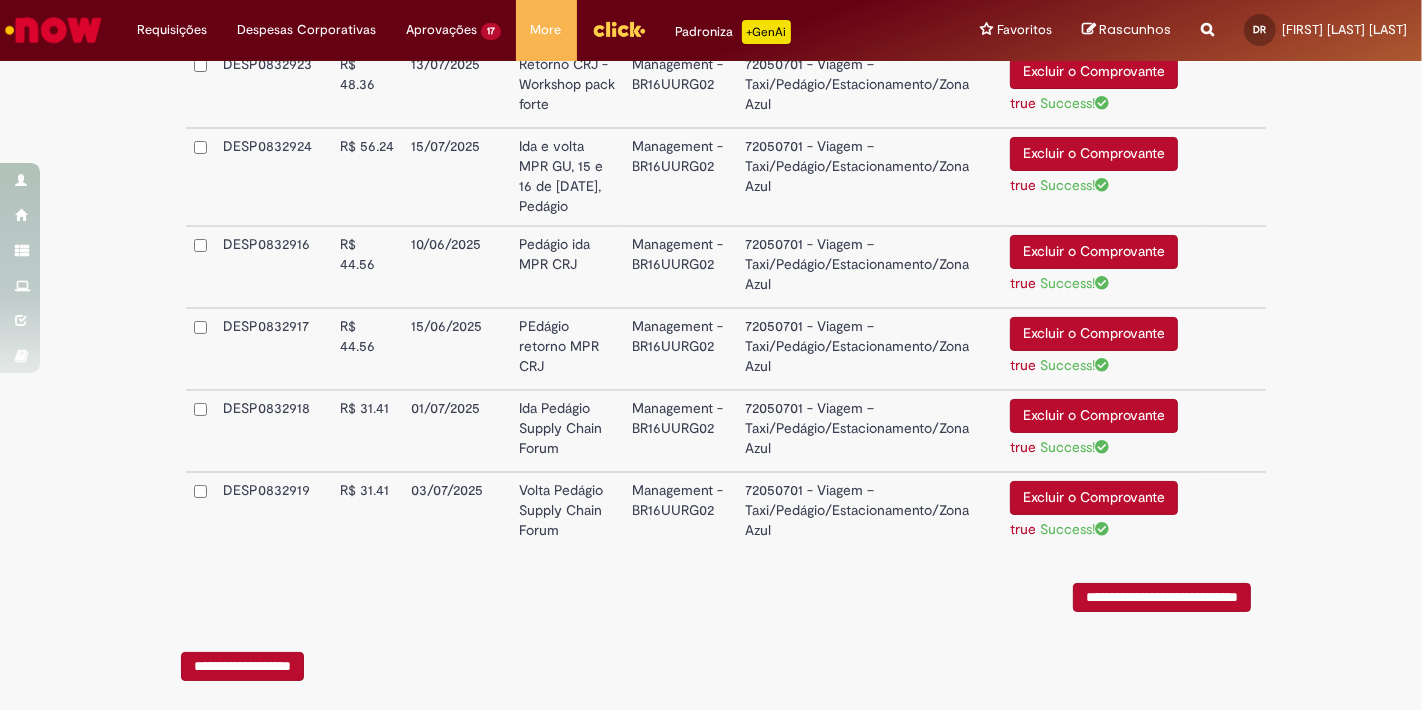 scroll, scrollTop: 1249, scrollLeft: 0, axis: vertical 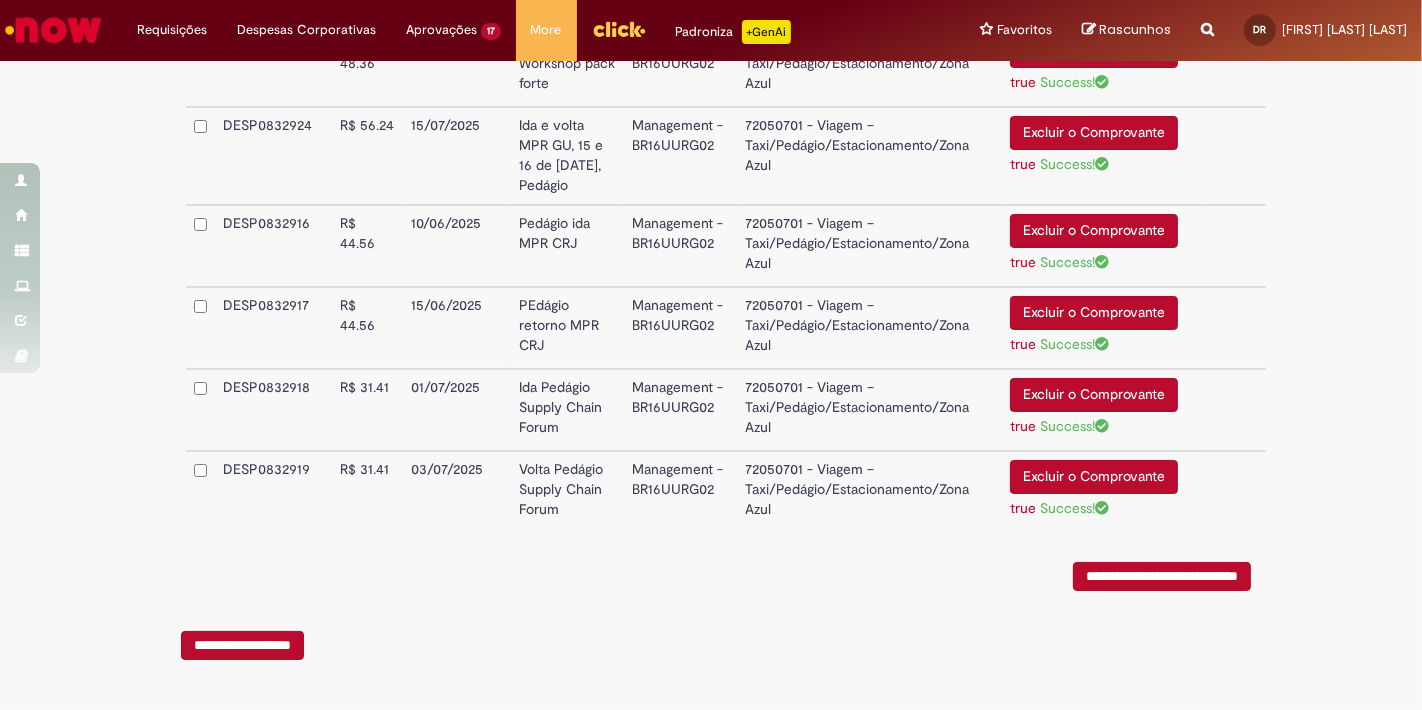 click on "**********" at bounding box center [1162, 576] 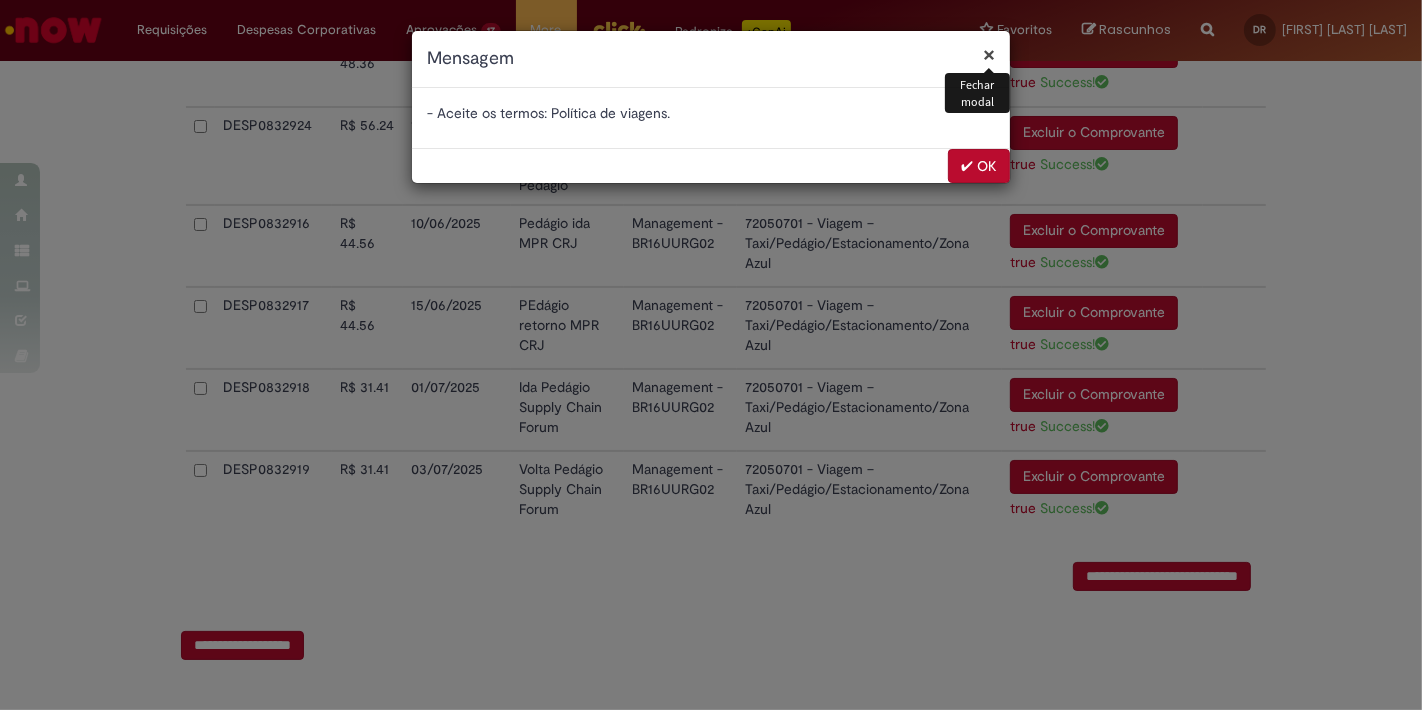 click on "✔ OK" at bounding box center [979, 166] 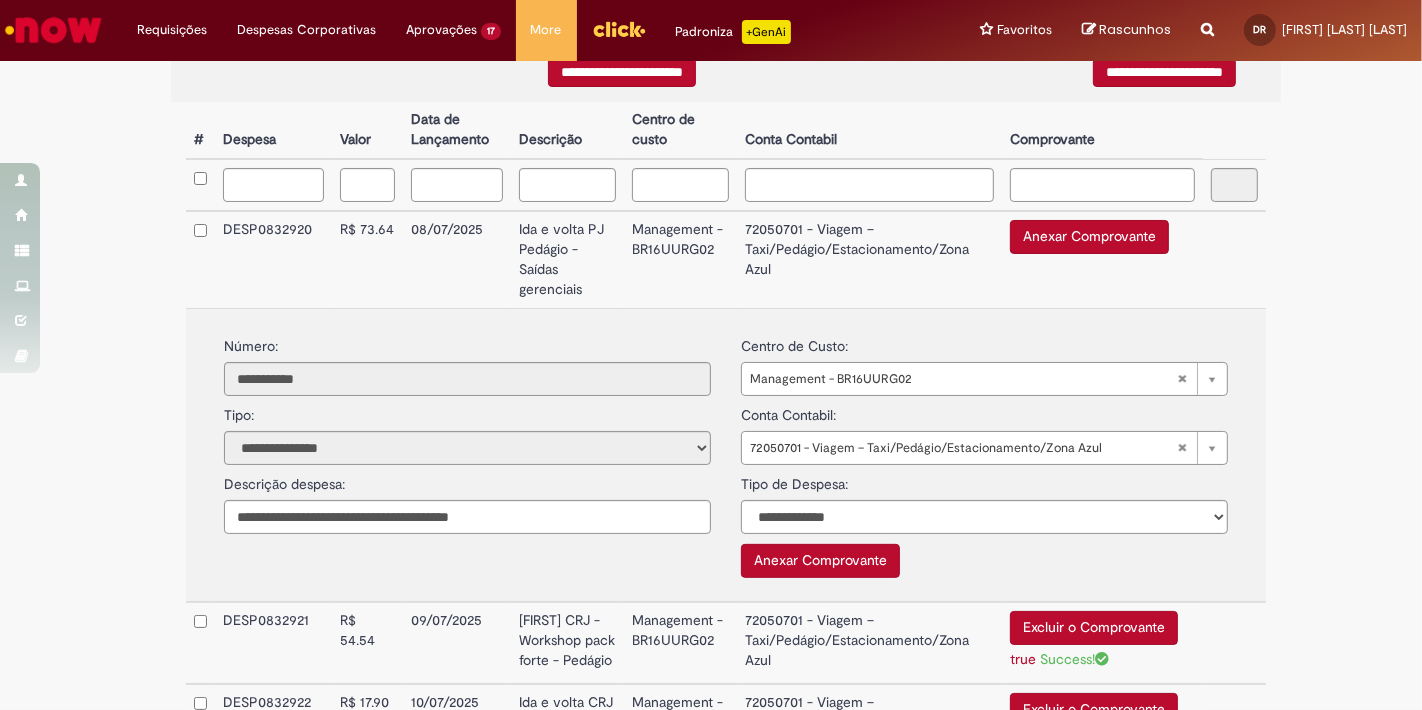 scroll, scrollTop: 502, scrollLeft: 0, axis: vertical 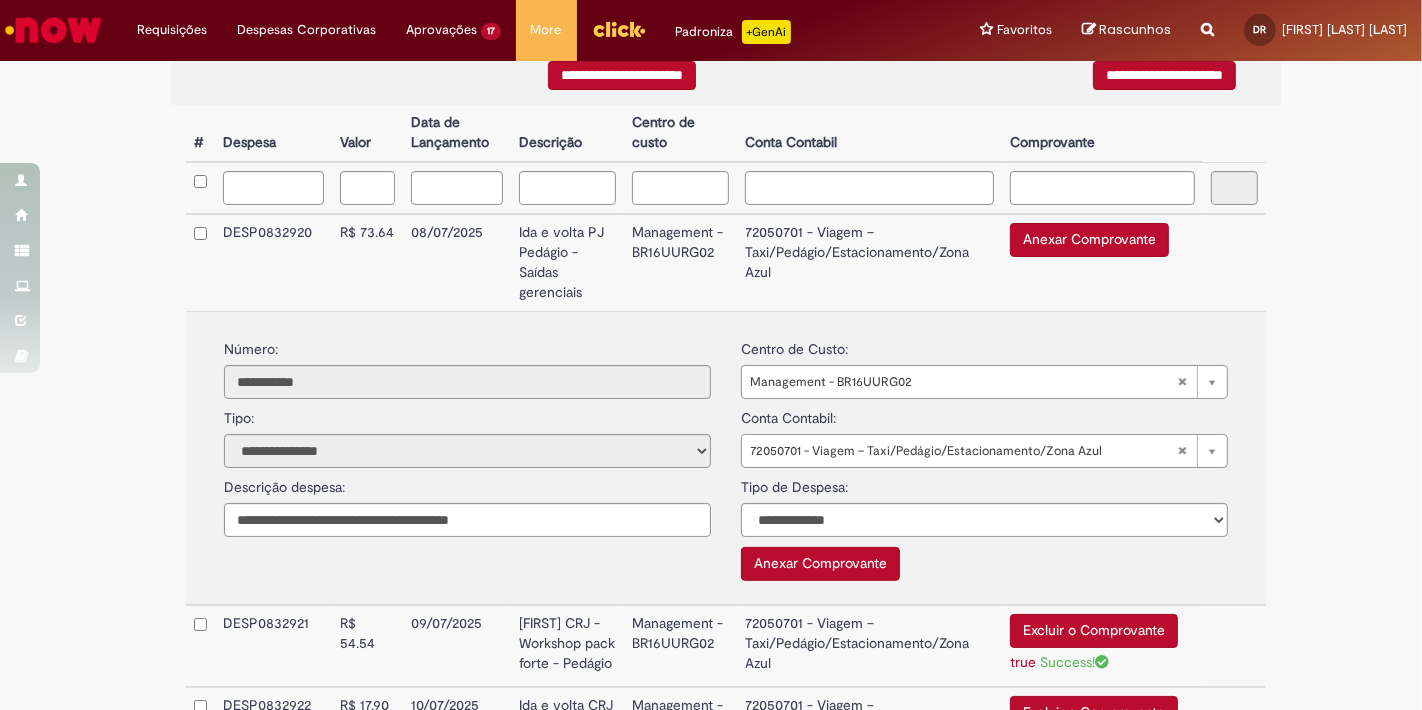 click on "72050701 -  Viagem – Taxi/Pedágio/Estacionamento/Zona Azul" at bounding box center (870, 262) 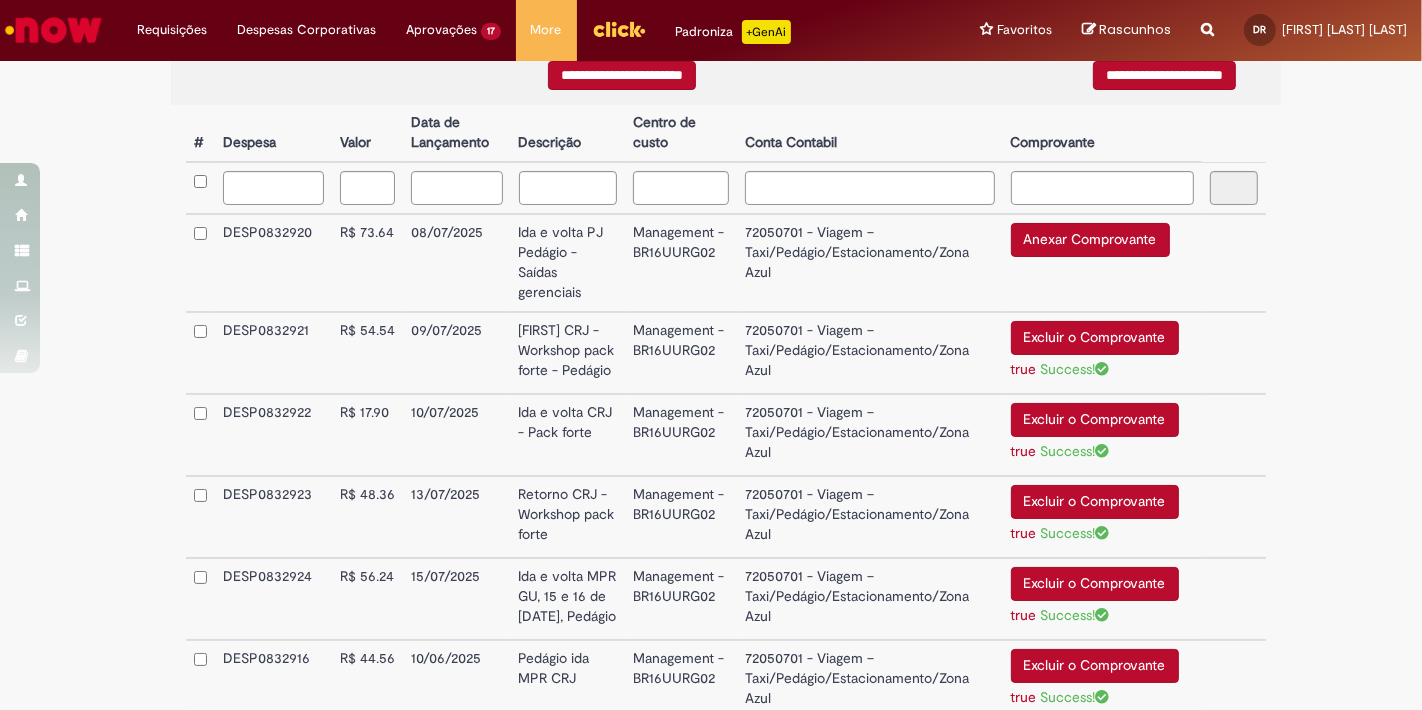 click on "Anexar Comprovante" at bounding box center [1090, 240] 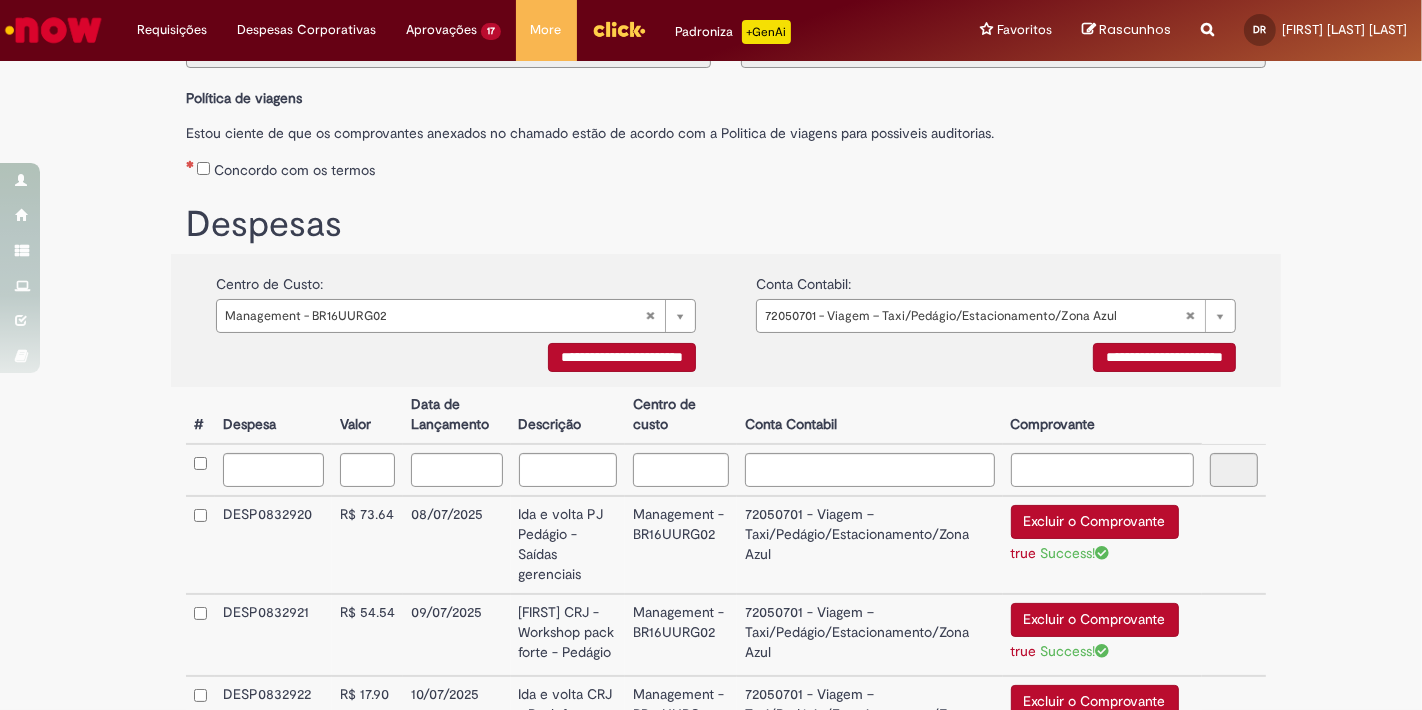 scroll, scrollTop: 0, scrollLeft: 0, axis: both 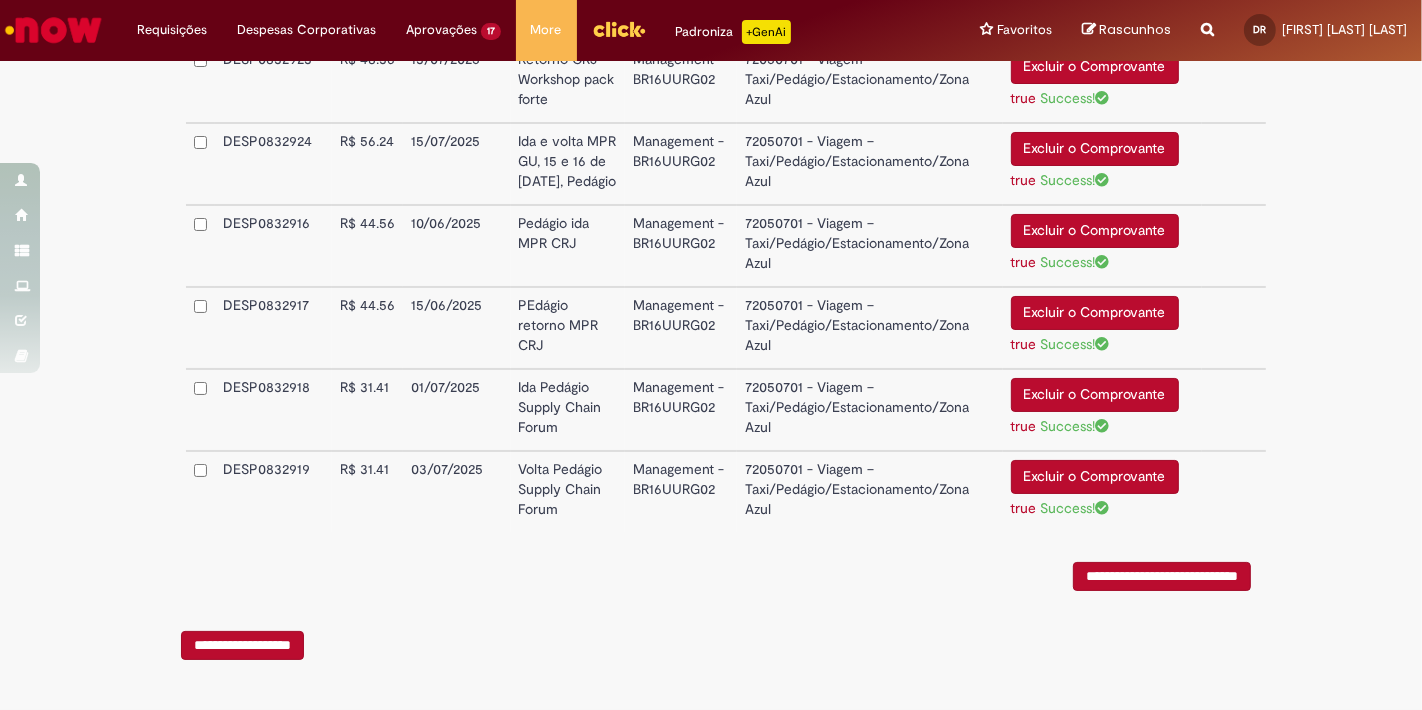 click on "**********" at bounding box center [1162, 576] 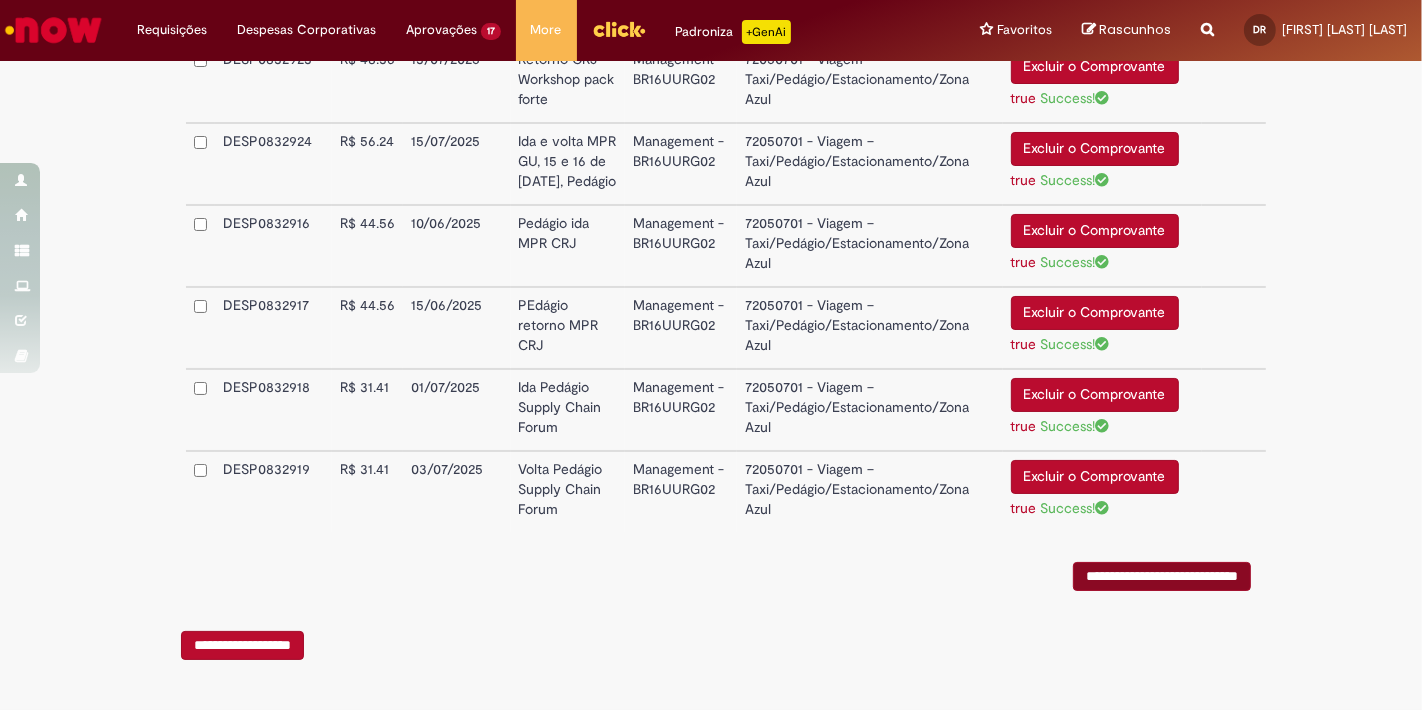 scroll, scrollTop: 0, scrollLeft: 0, axis: both 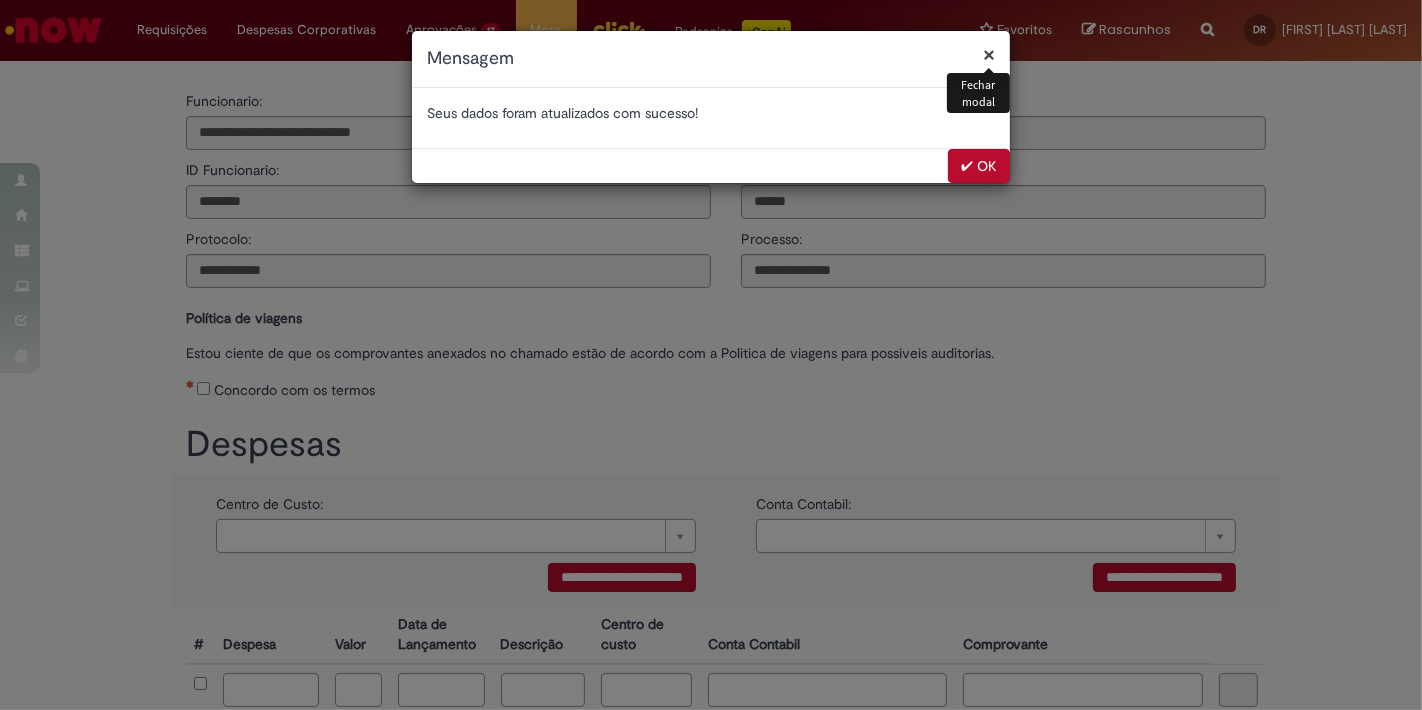 click on "✔ OK" at bounding box center [979, 166] 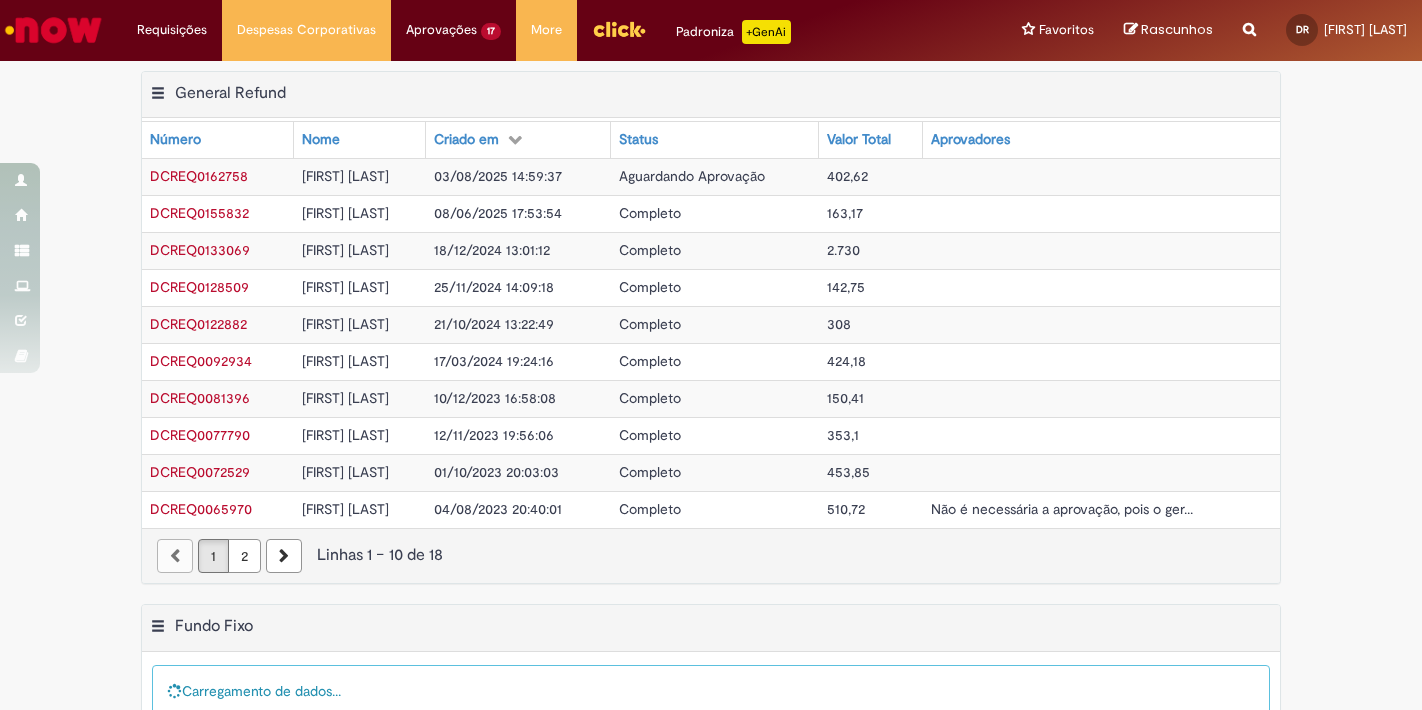 scroll, scrollTop: 0, scrollLeft: 0, axis: both 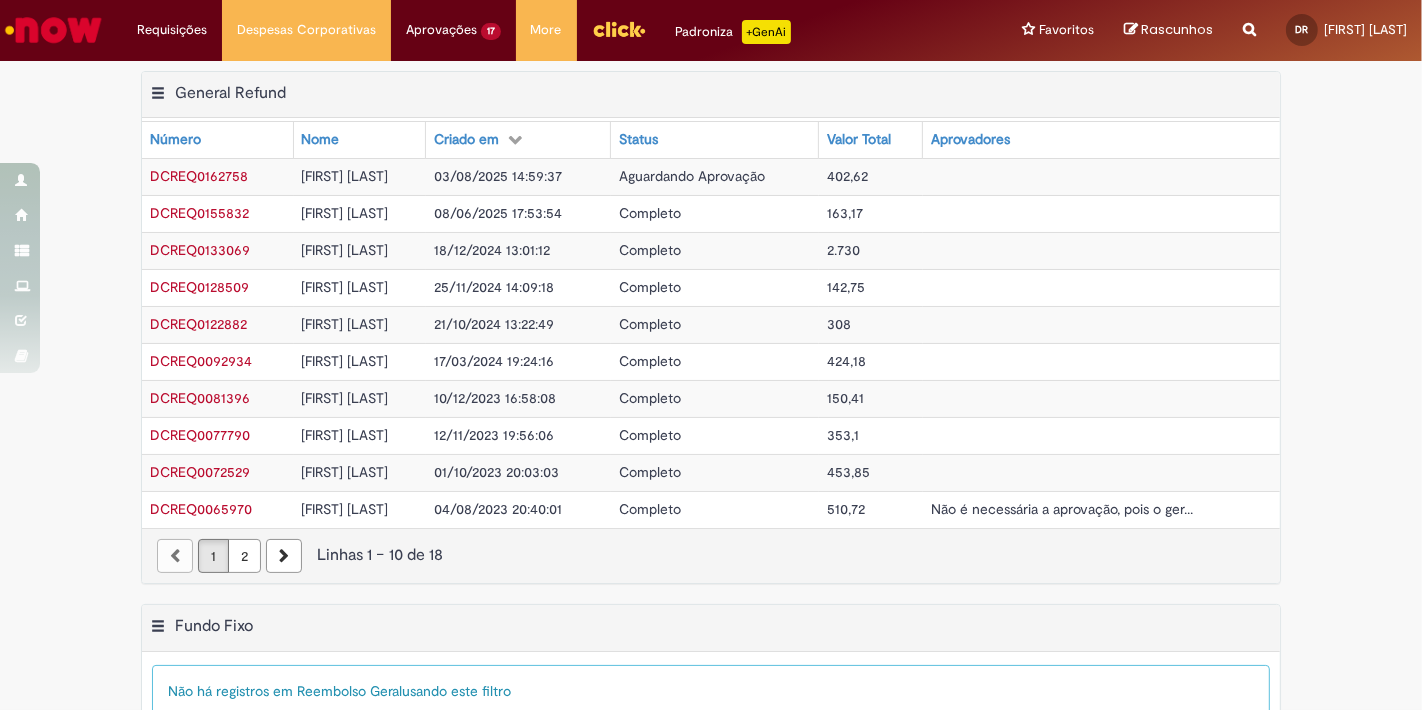 click on "402,62" at bounding box center (871, 176) 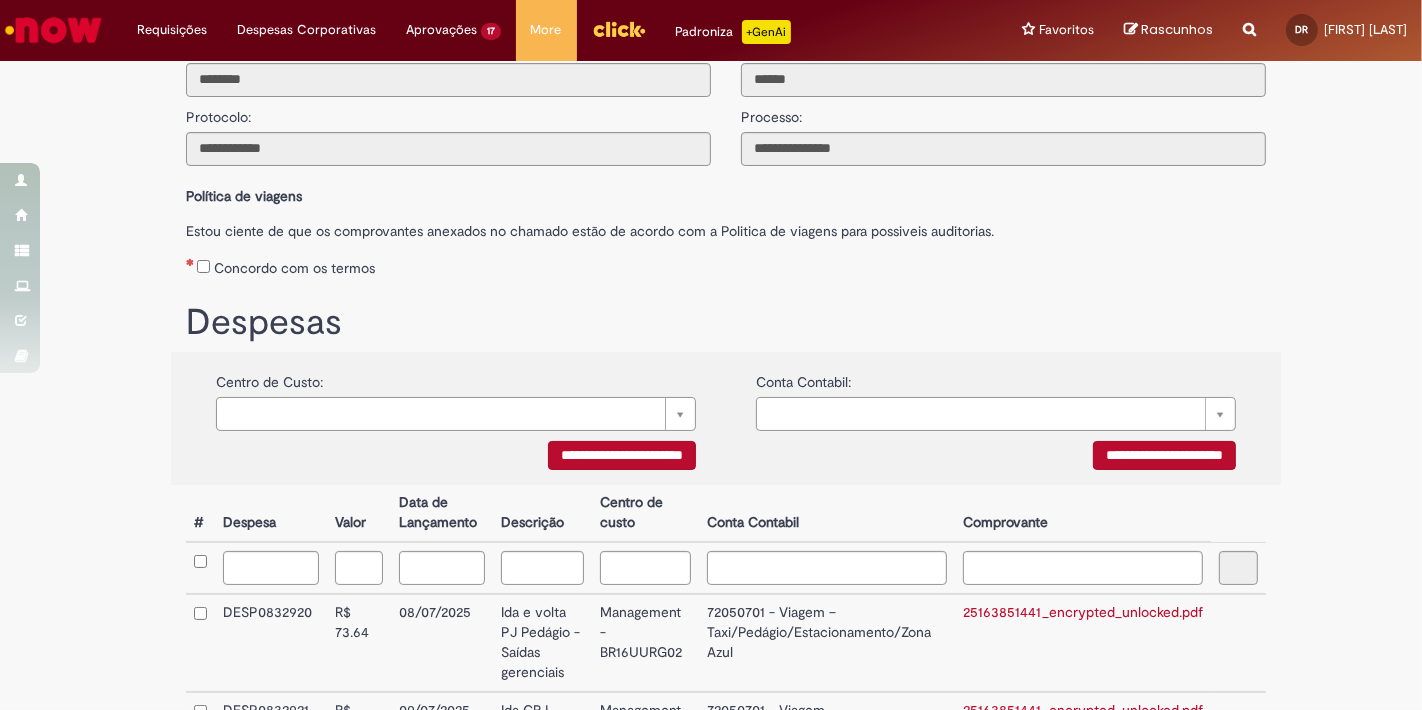 scroll, scrollTop: 0, scrollLeft: 0, axis: both 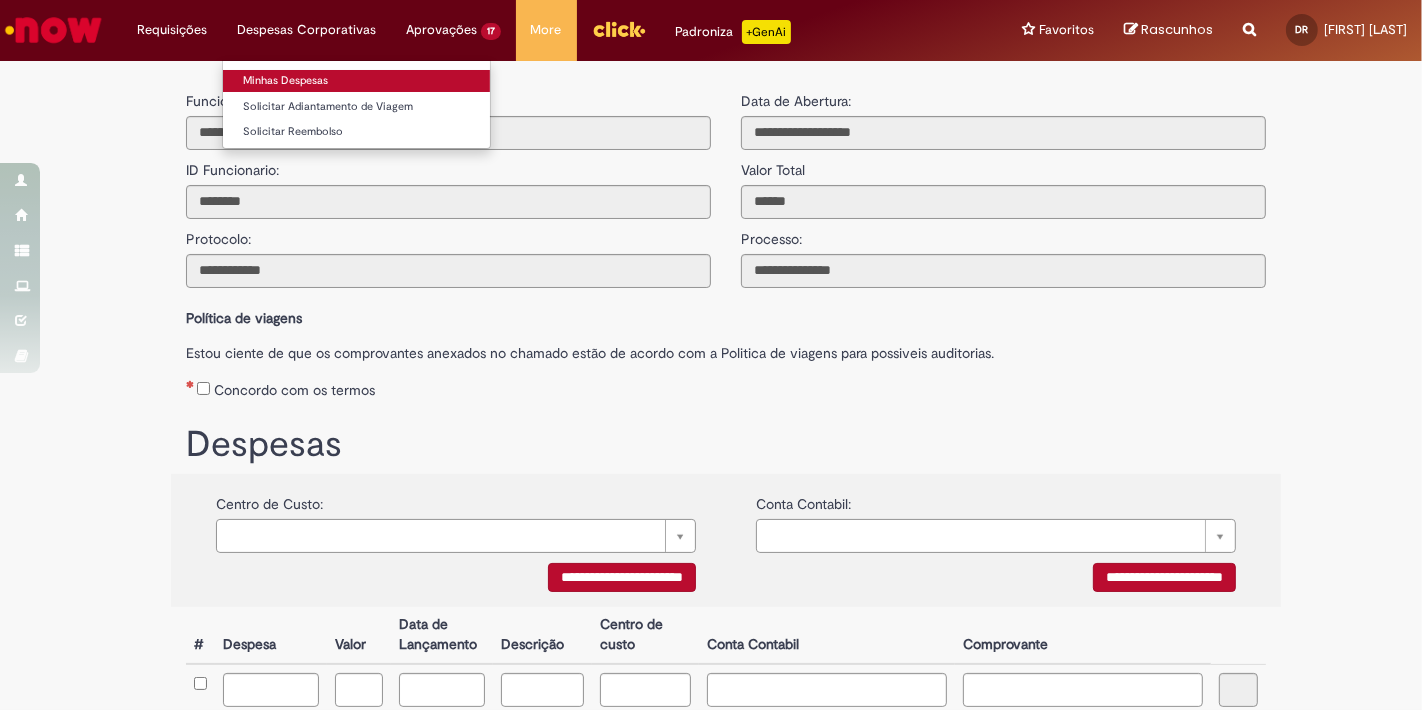 click on "Minhas Despesas" at bounding box center [356, 81] 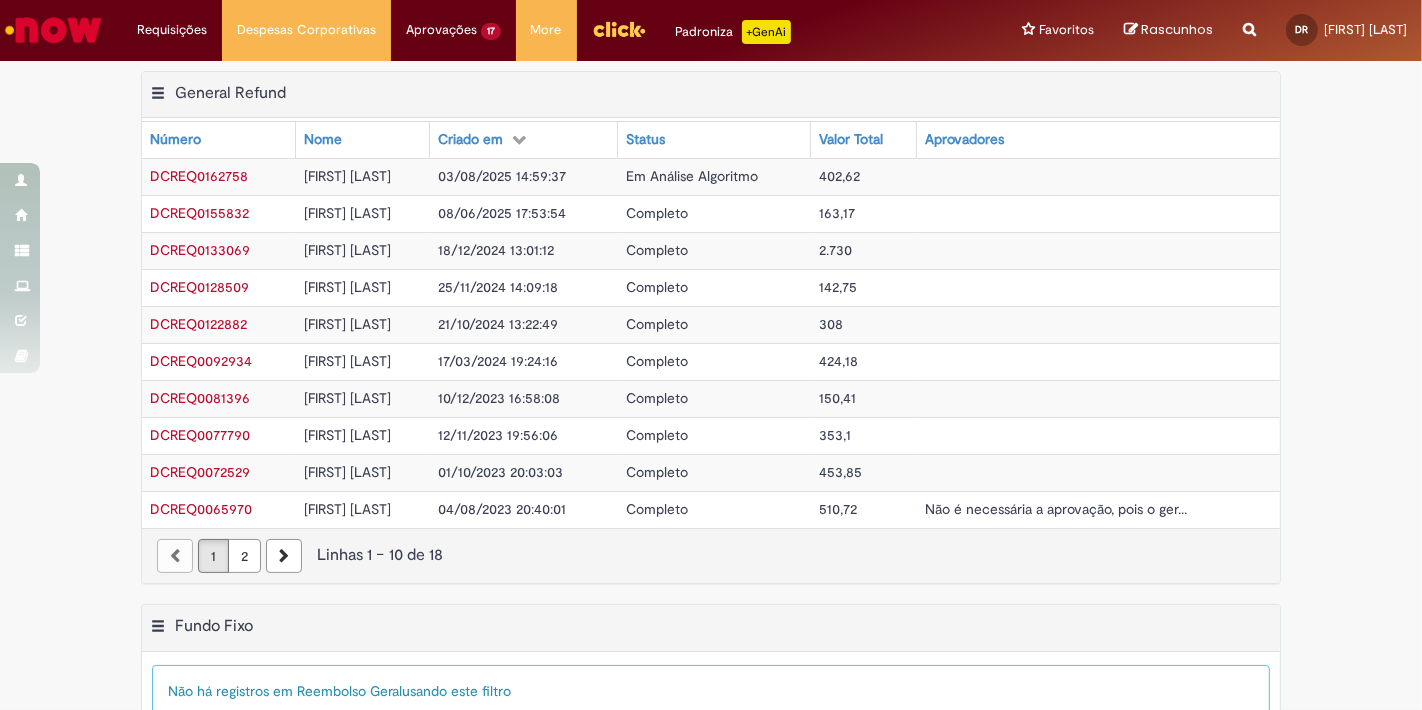 click on "Em Análise Algoritmo" at bounding box center (714, 176) 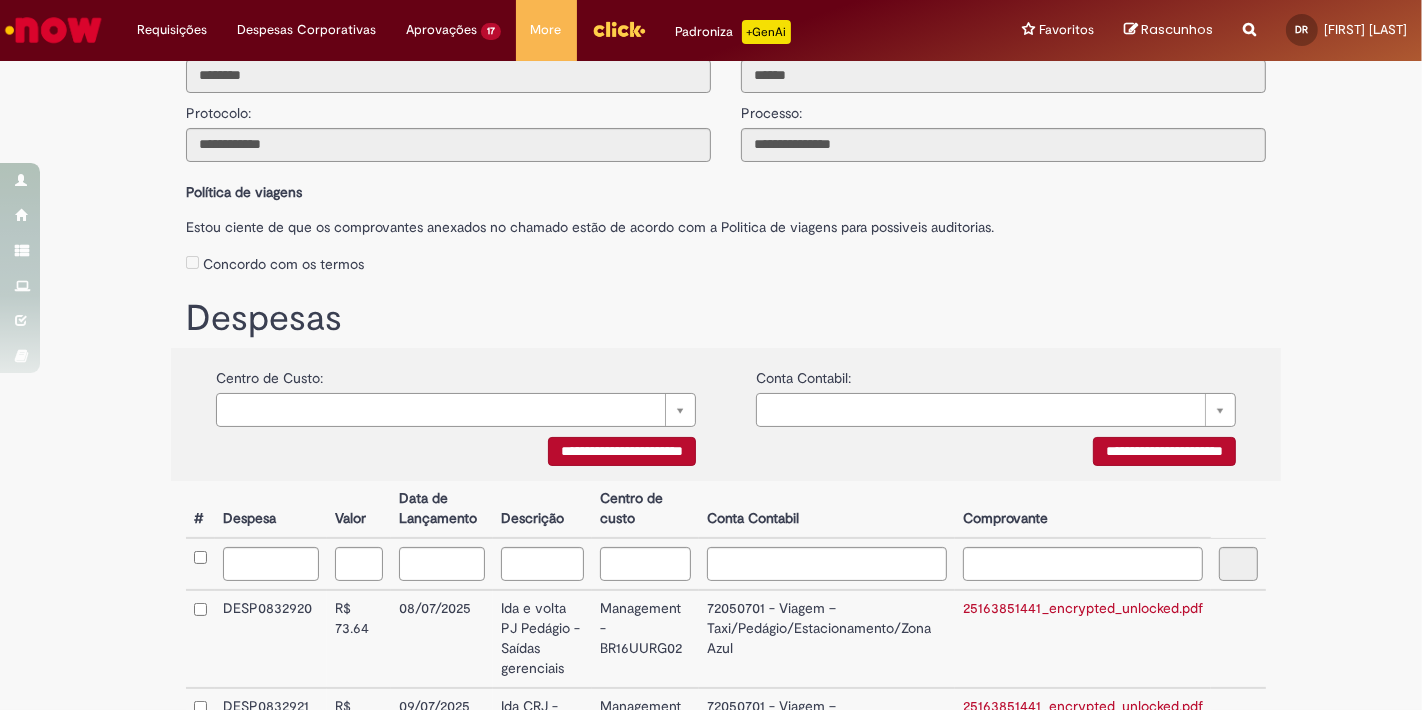 scroll, scrollTop: 0, scrollLeft: 0, axis: both 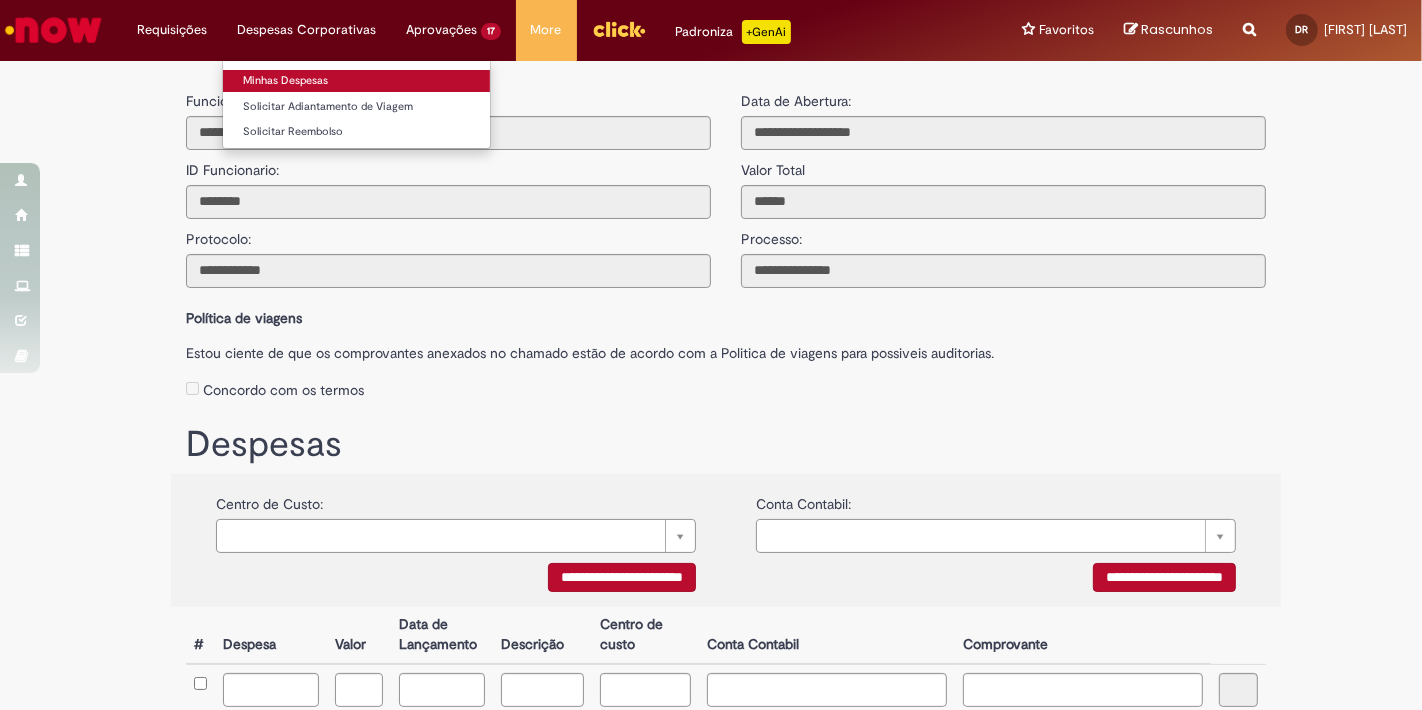 click on "Minhas Despesas" at bounding box center (356, 81) 